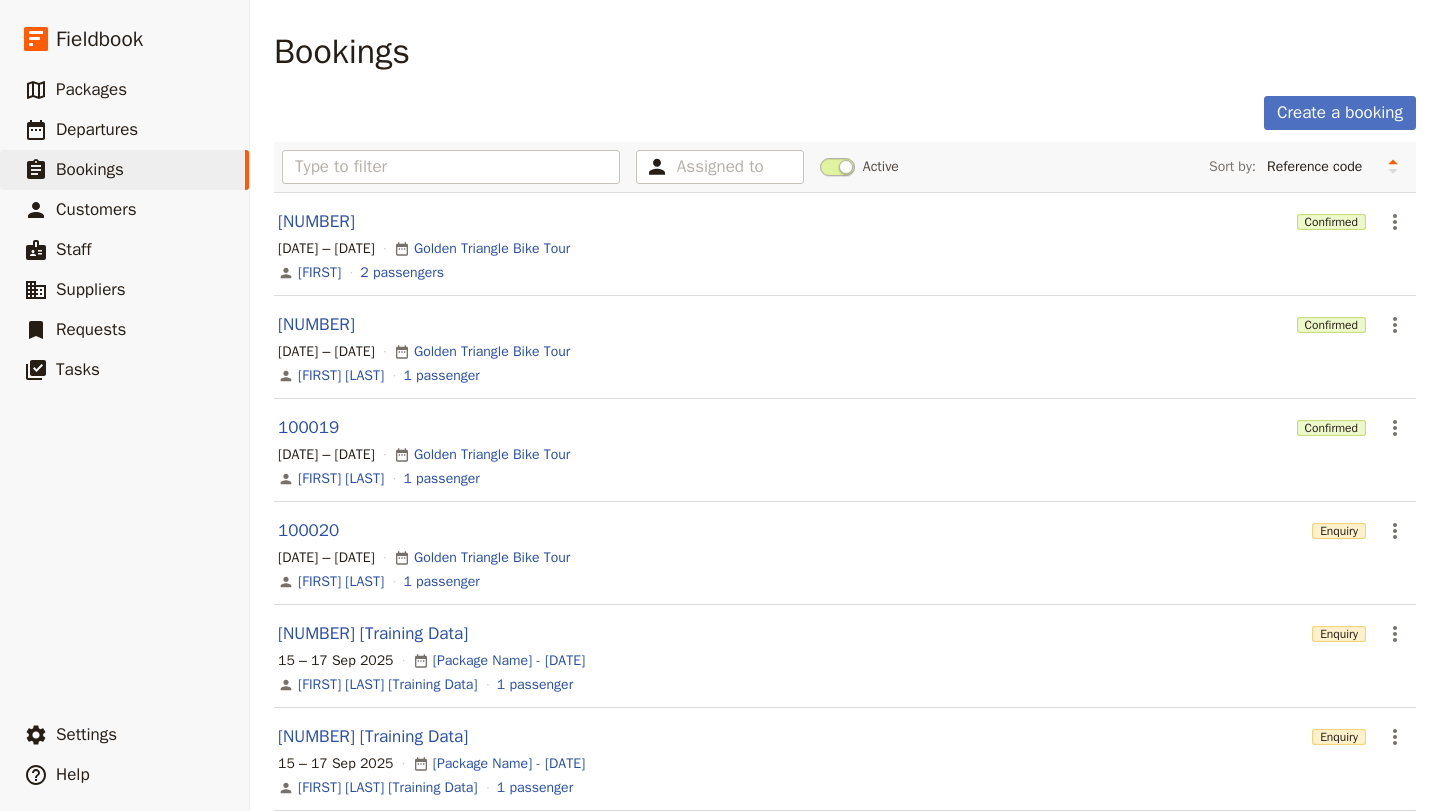 scroll, scrollTop: 0, scrollLeft: 0, axis: both 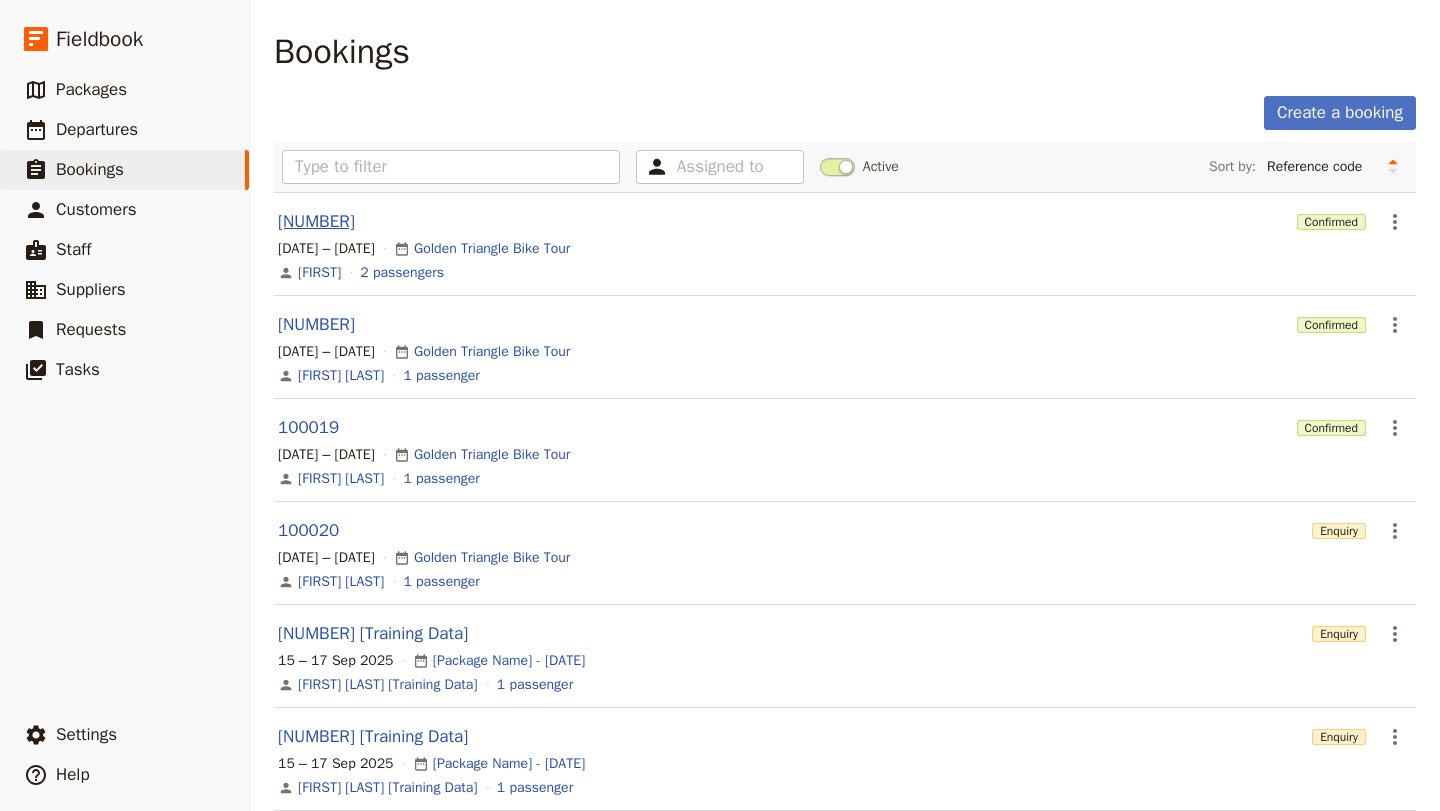 click on "[NUMBER]" at bounding box center (316, 221) 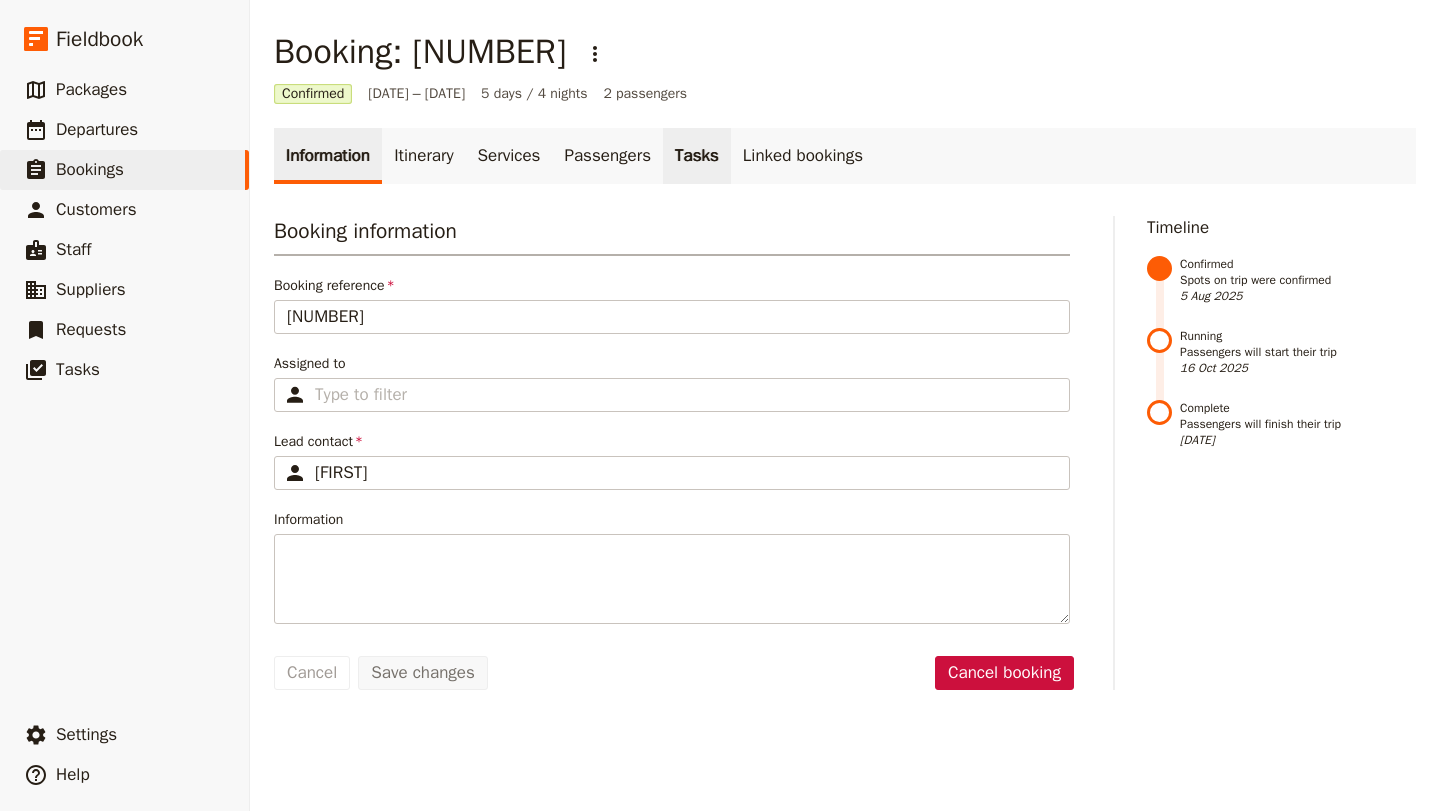 click on "Tasks" at bounding box center (697, 156) 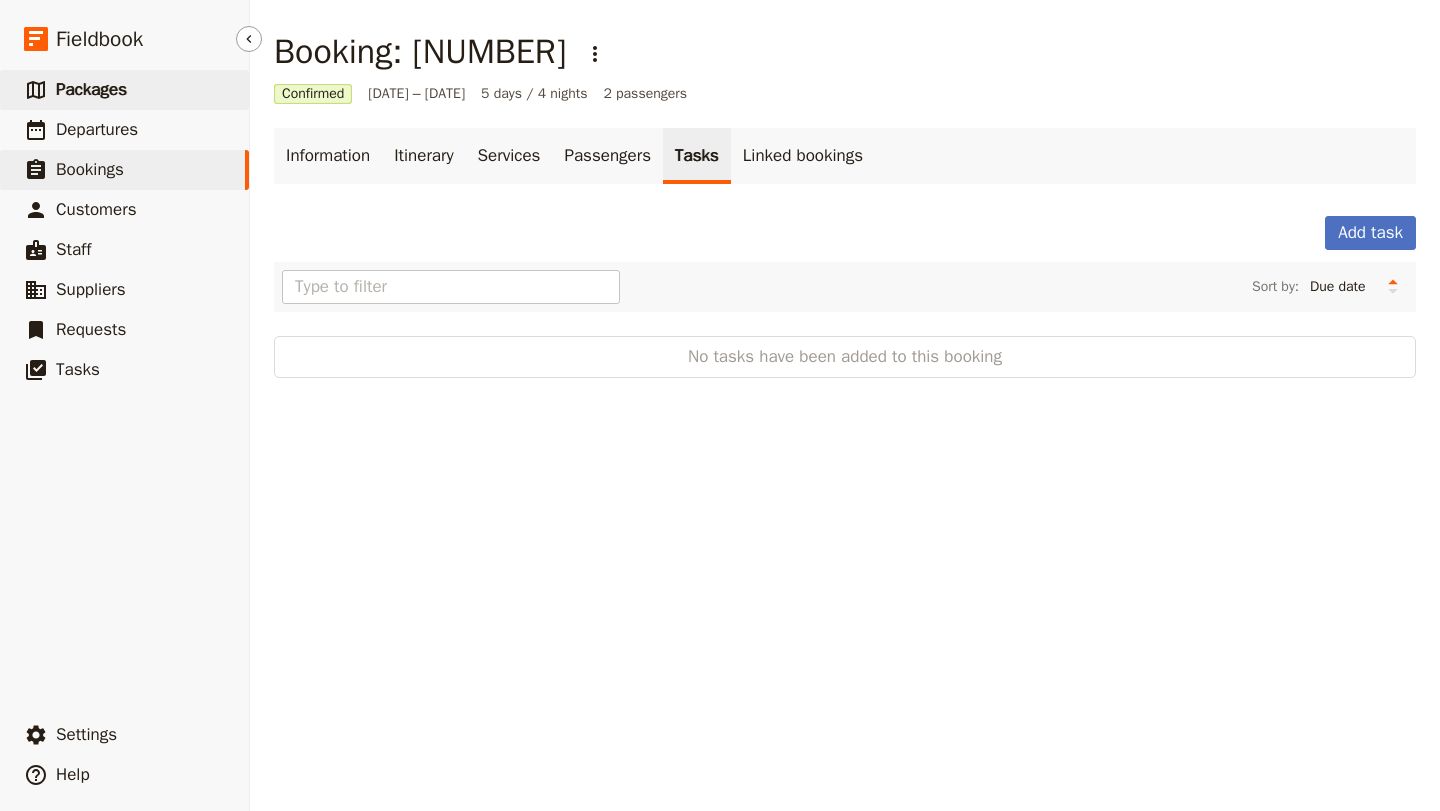 click on "Packages" at bounding box center (91, 89) 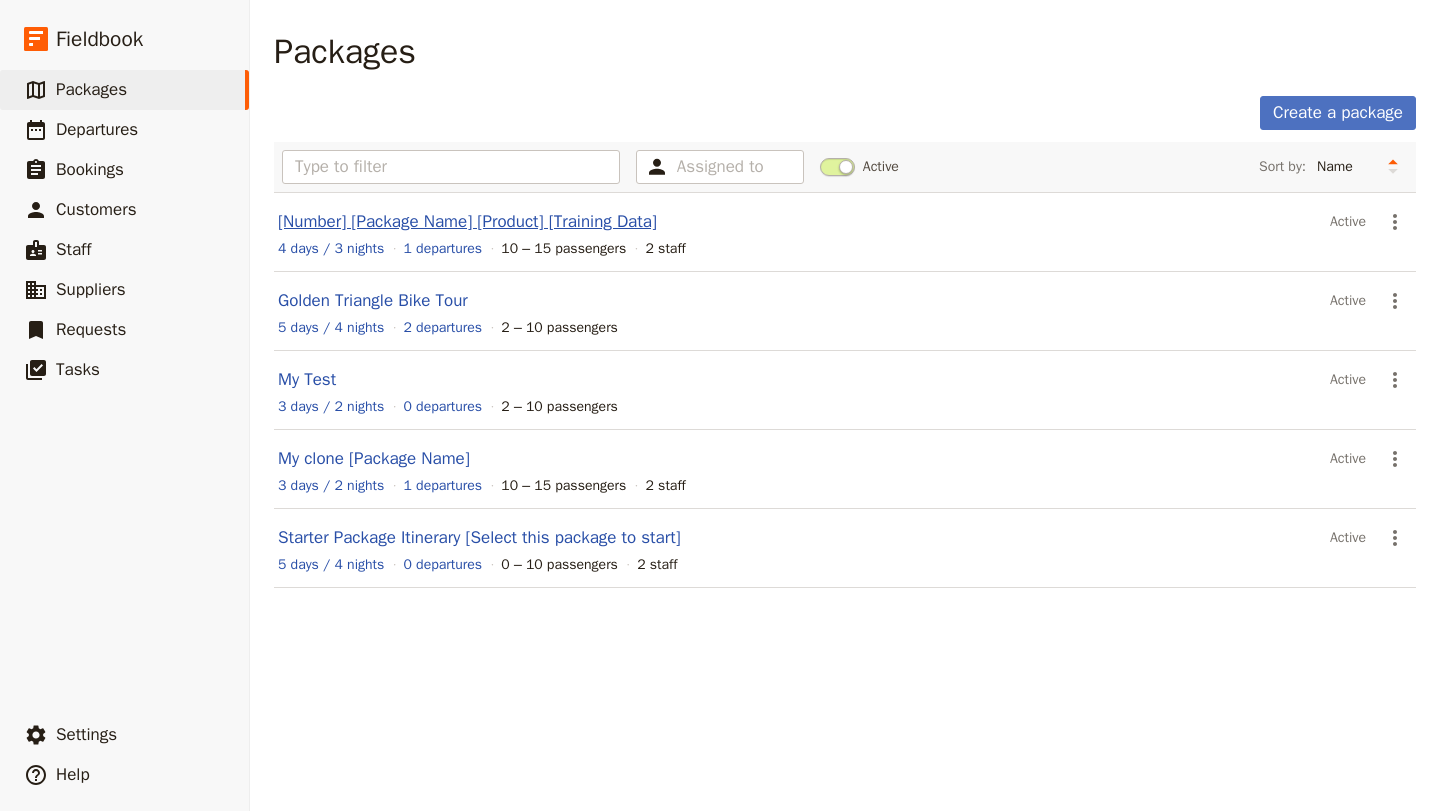 click on "[Number] [Package Name] [Product] [Training Data]" at bounding box center (467, 221) 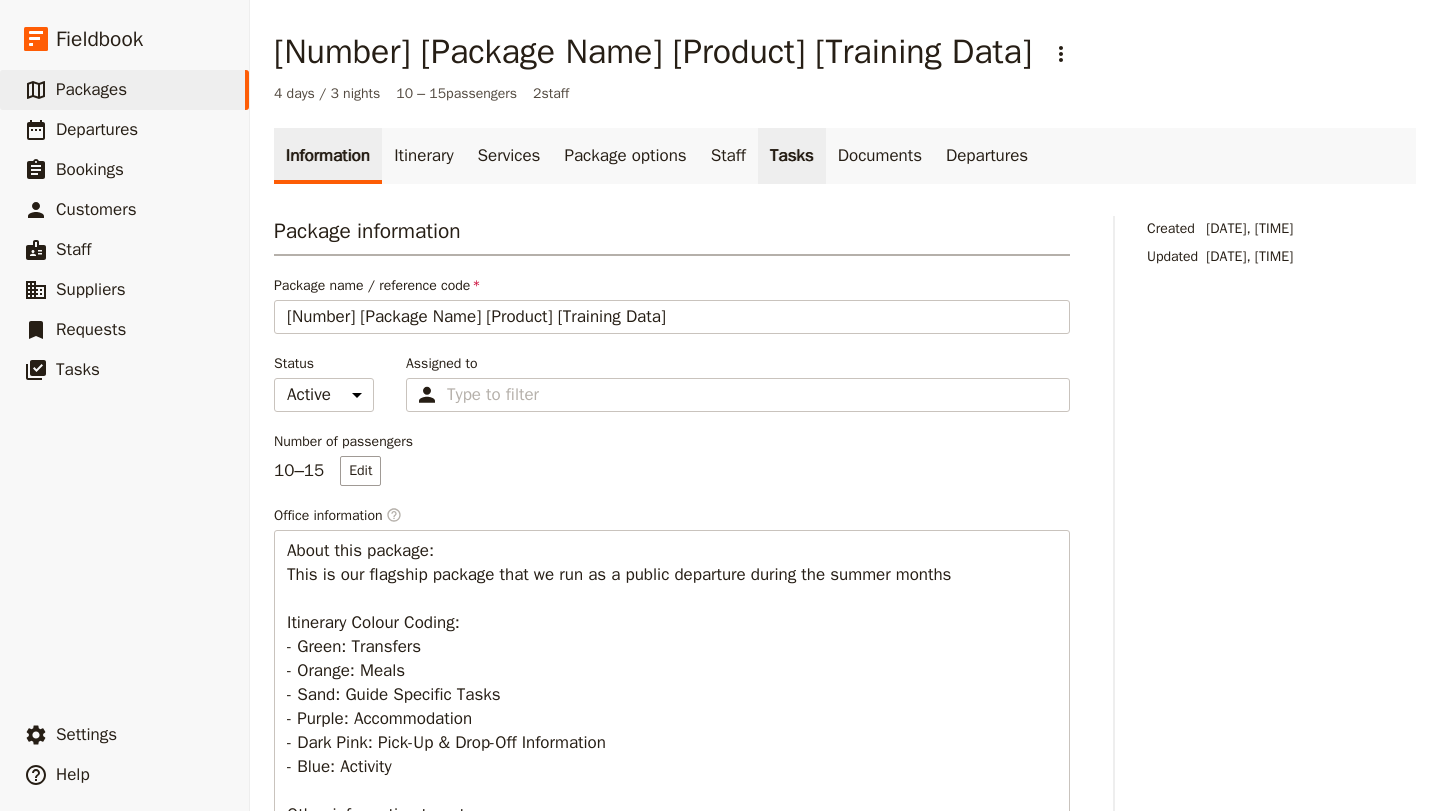 click on "Tasks" at bounding box center [792, 156] 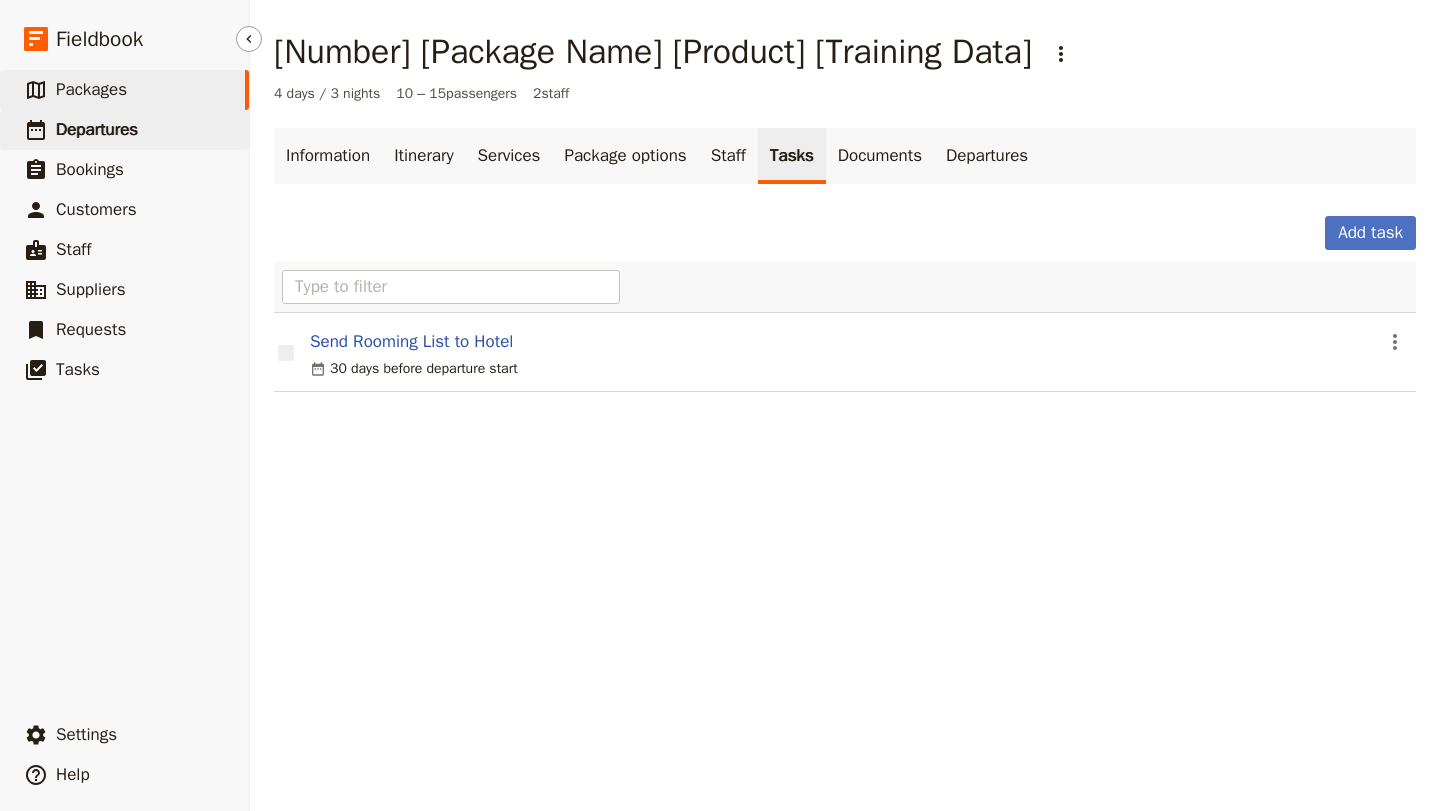 click on "Departures" at bounding box center (97, 129) 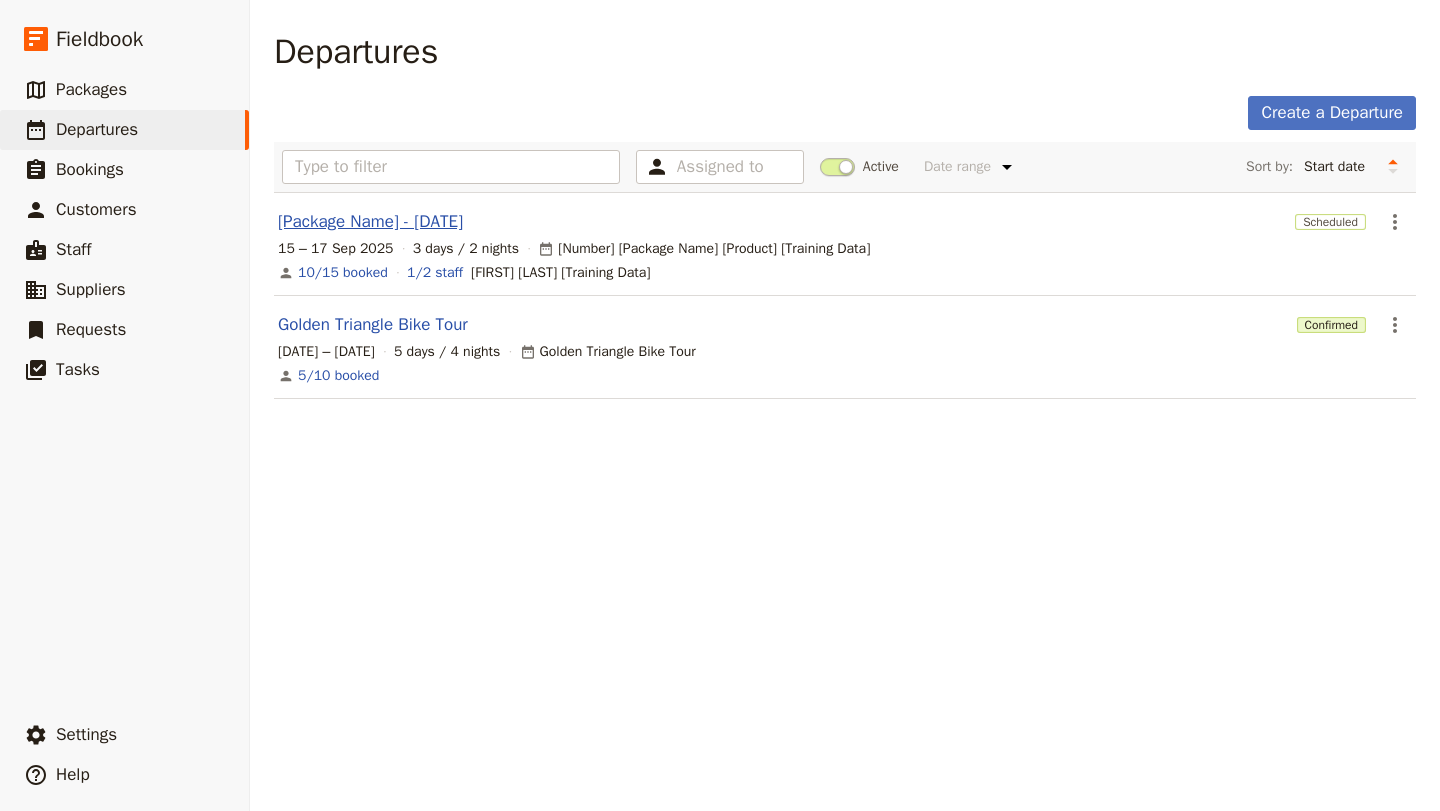 click on "[Package Name] - [DATE]" at bounding box center [370, 222] 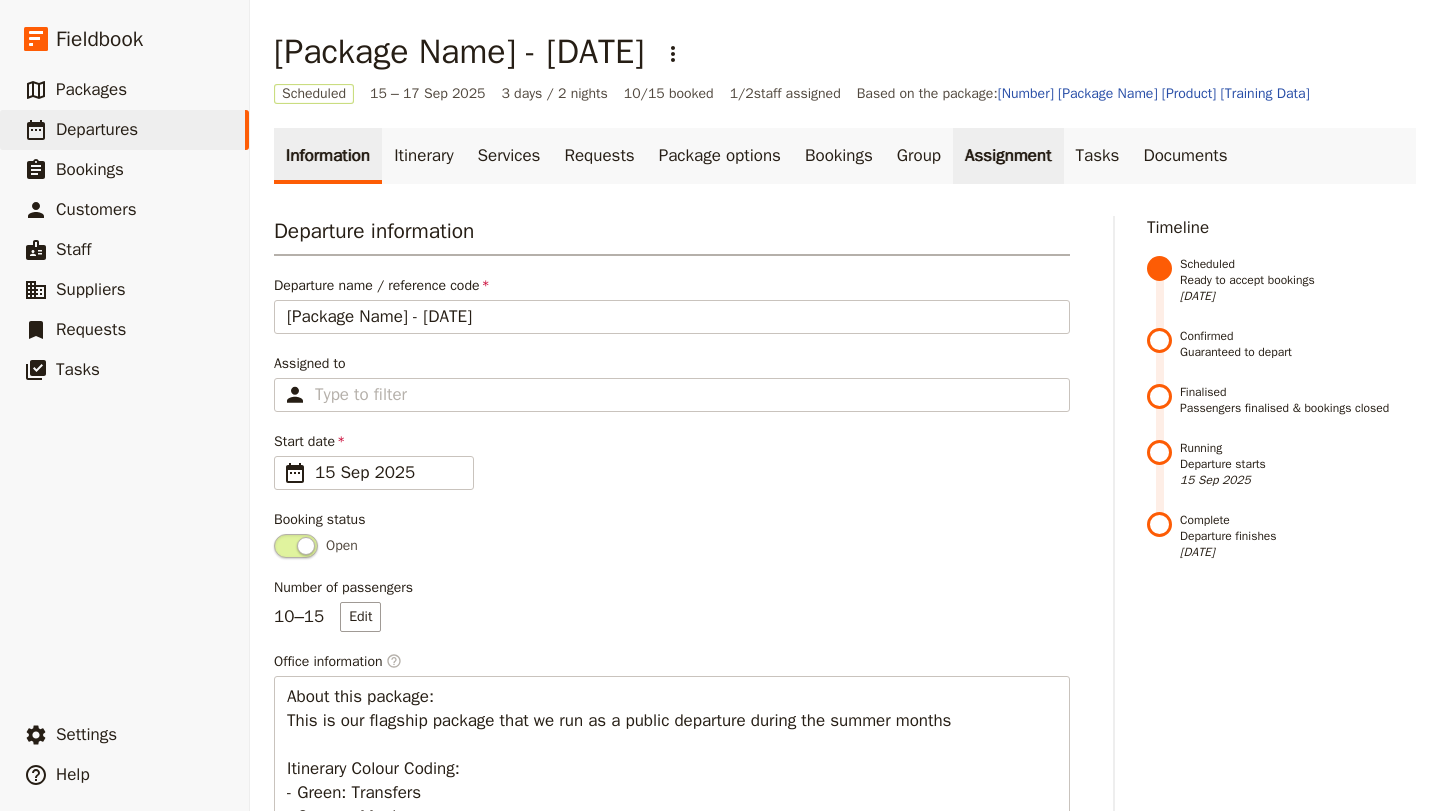 click on "Assignment" at bounding box center [1008, 156] 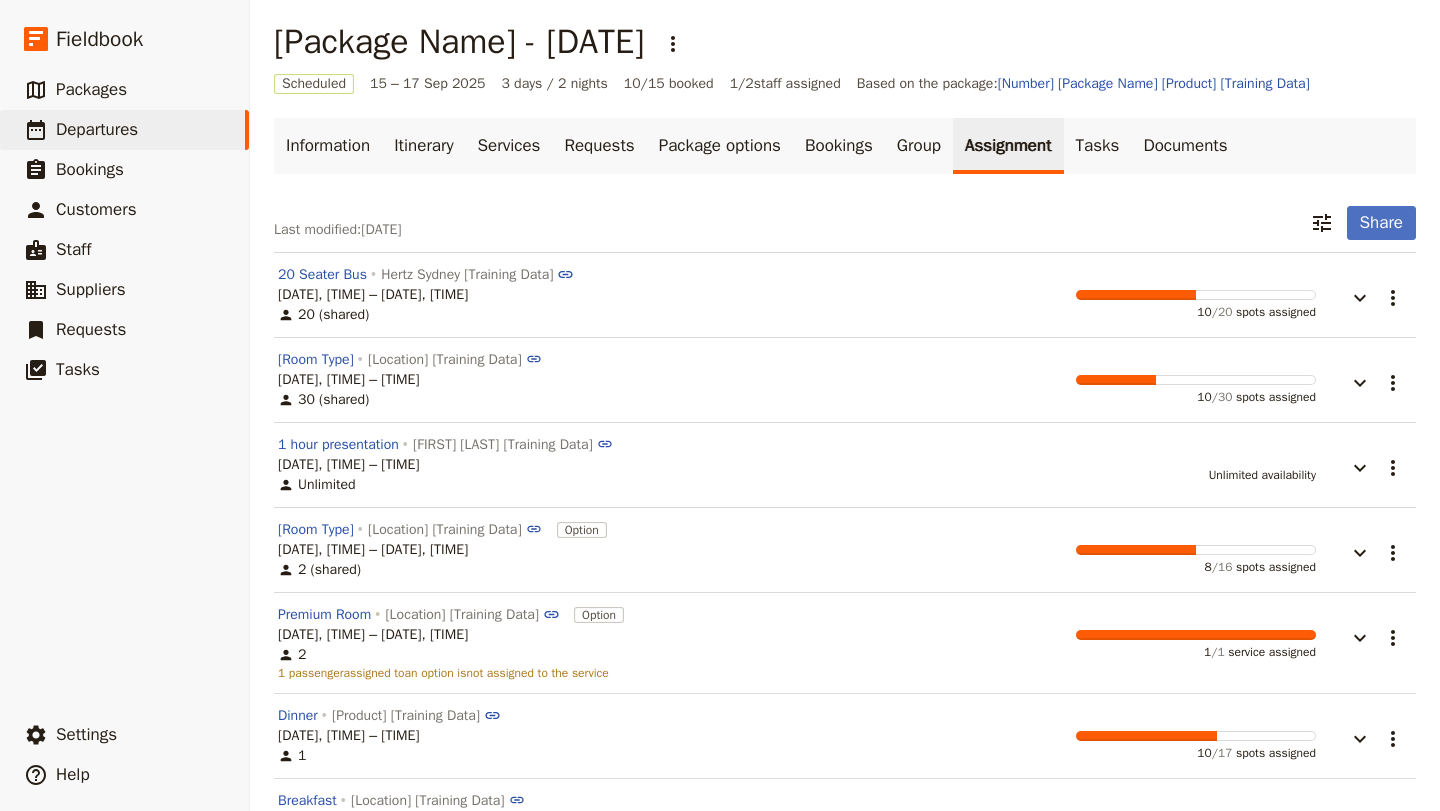 scroll, scrollTop: 0, scrollLeft: 0, axis: both 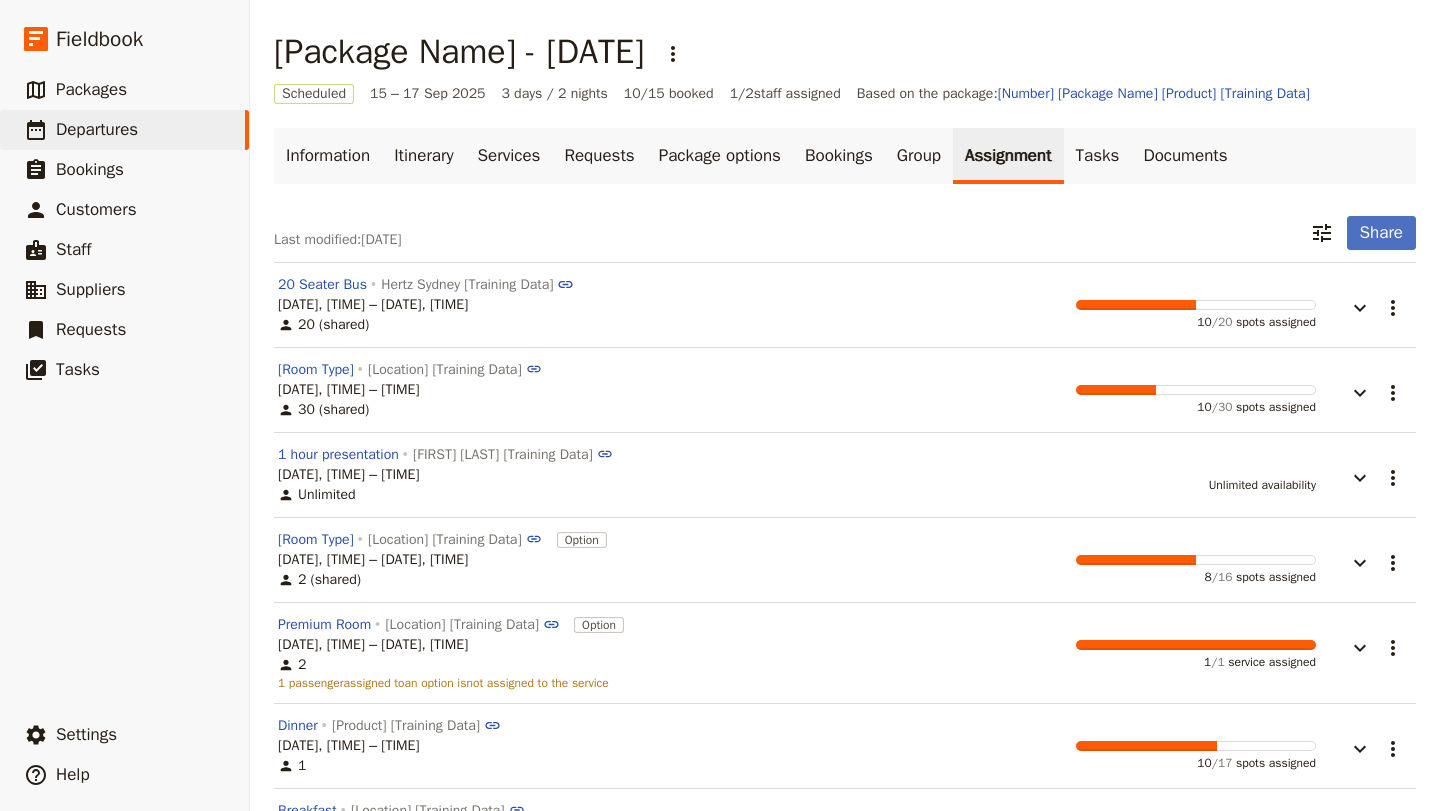 click on "Information Itinerary Services Requests Package options Bookings Group Assignment Tasks Documents Last modified:  [DATE] ​ Share 20 Seater Bus Hertz Sydney [Training Data] [DATE], [TIME] – [DATE], [TIME] 20 (shared) 10  /  20   spots assigned ​ Clovelly Room Bondi Pavilion [Training Data] [DATE], [TIME] – [TIME] 30 (shared) 10  /  30   spots assigned ​ 1 hour presentation [FIRST] [LAST] [Training Data] [DATE], [TIME] – [TIME] Unlimited Unlimited availability ​  Standard Room QT Hotel Bondi [Training Data] Option [DATE], [TIME] – [DATE], [TIME] 2 (shared) 8  /  16   spots assigned ​ Premium Room QT Hotel Bondi [Training Data] Option [DATE], [TIME] – [DATE], [TIME] 2 1  /  1   service assigned 1   passenger  assigned to  an option   is  not assigned to the service ​ Dinner Bills [Training Data] [DATE], [TIME] – [TIME] 1 10  /  17   spots assigned ​ Breakfast QT Hotel Bondi [Training Data] [DATE], [TIME] – [TIME] 1 10  /  15   spots assigned" at bounding box center [845, 586] 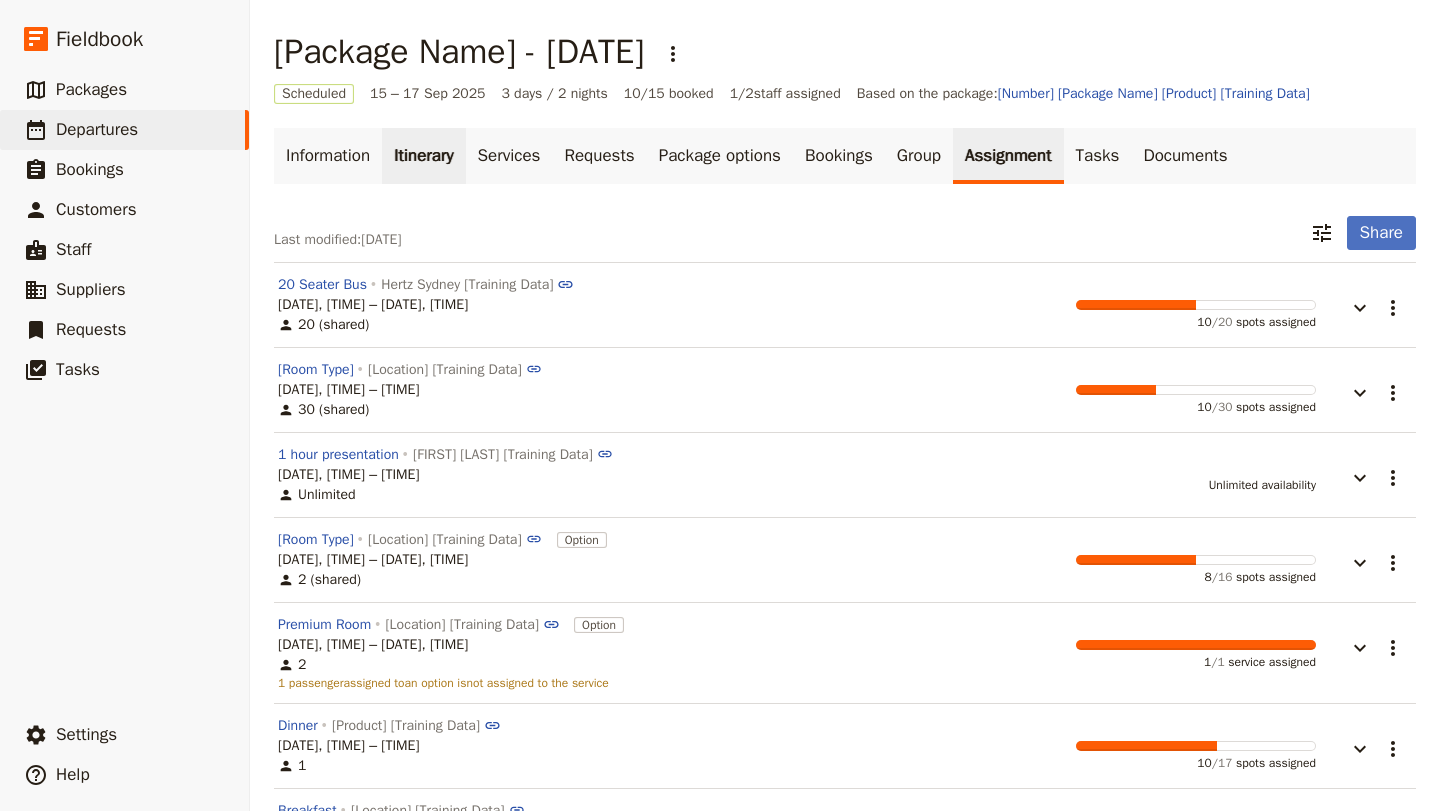 click on "Itinerary" at bounding box center (423, 156) 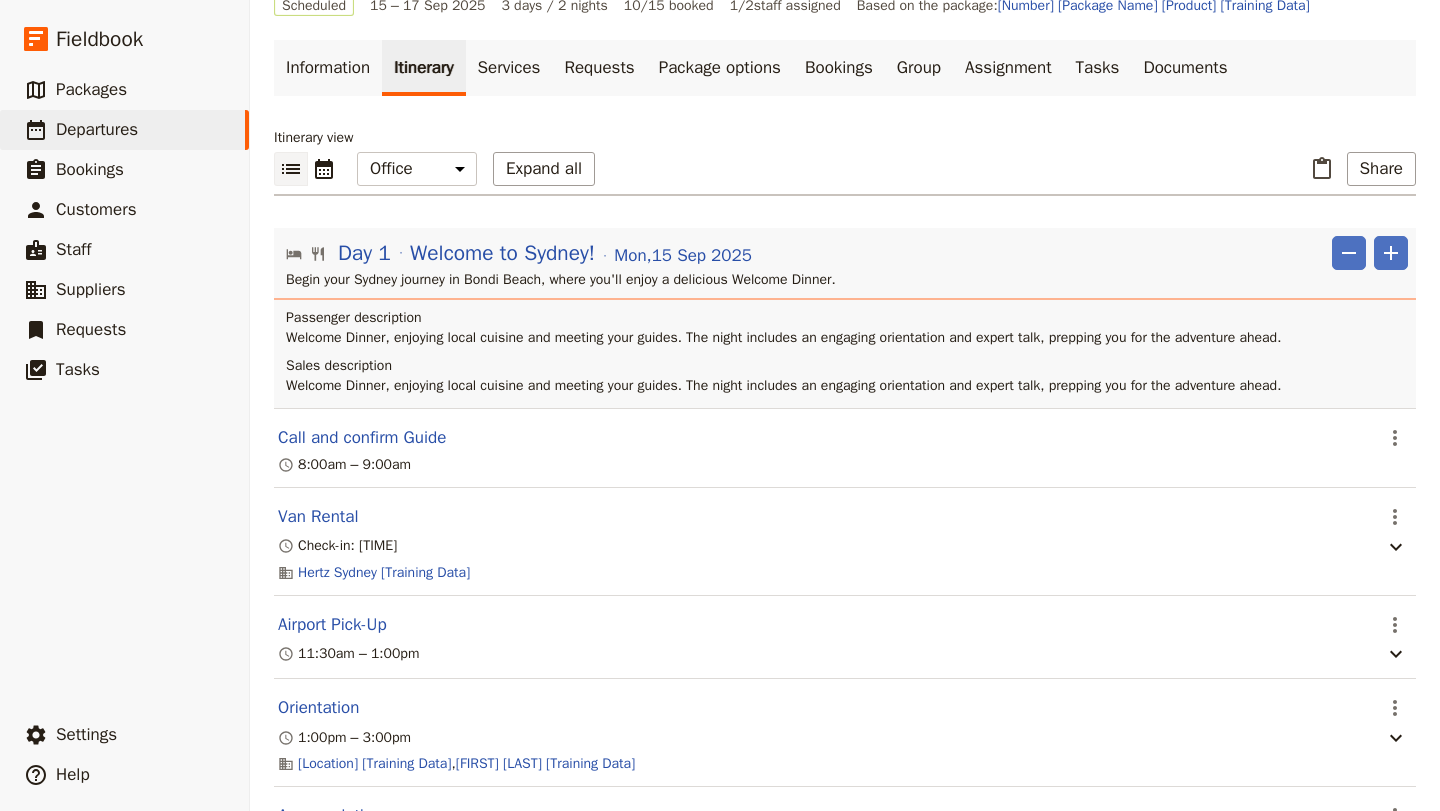 scroll, scrollTop: 0, scrollLeft: 0, axis: both 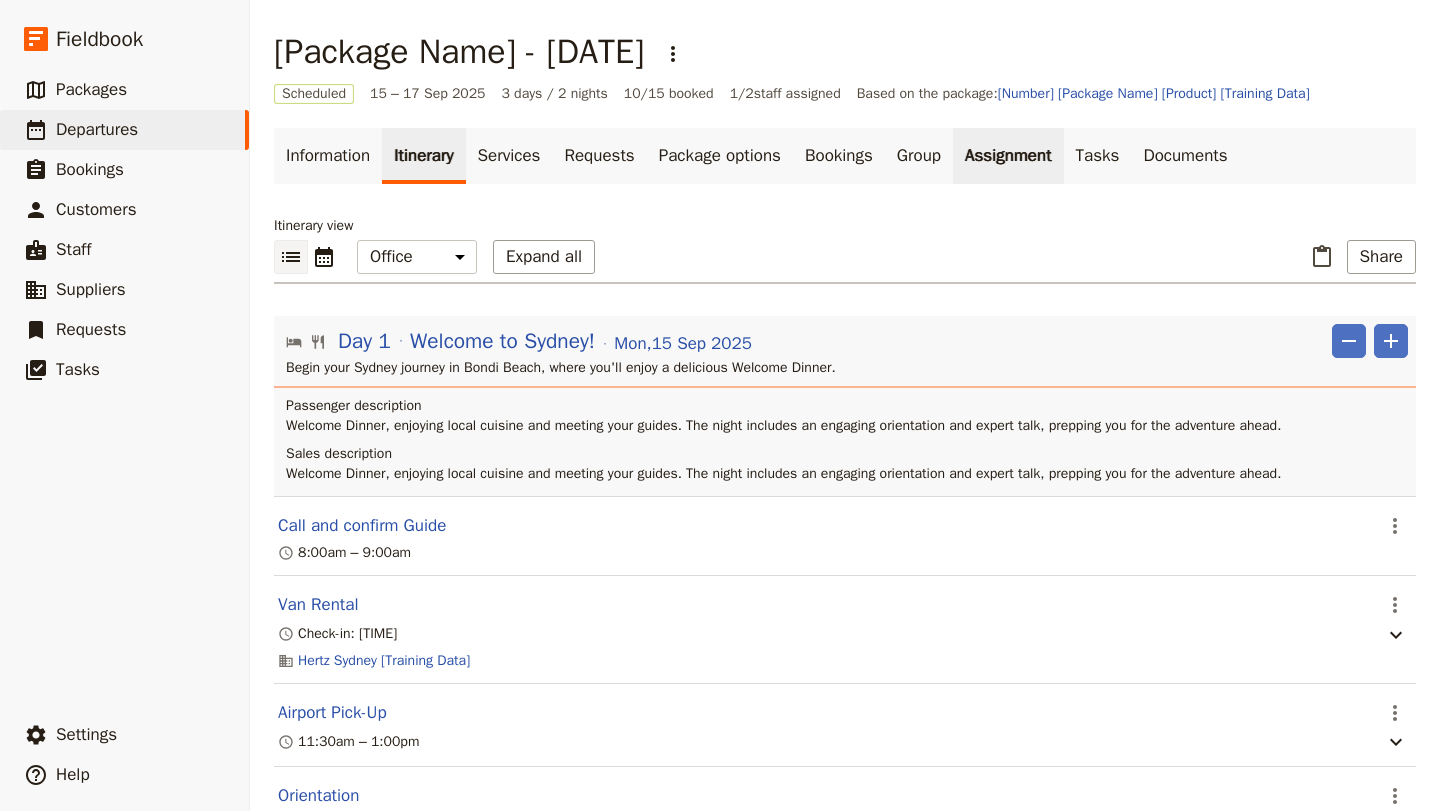 click on "Assignment" at bounding box center (1008, 156) 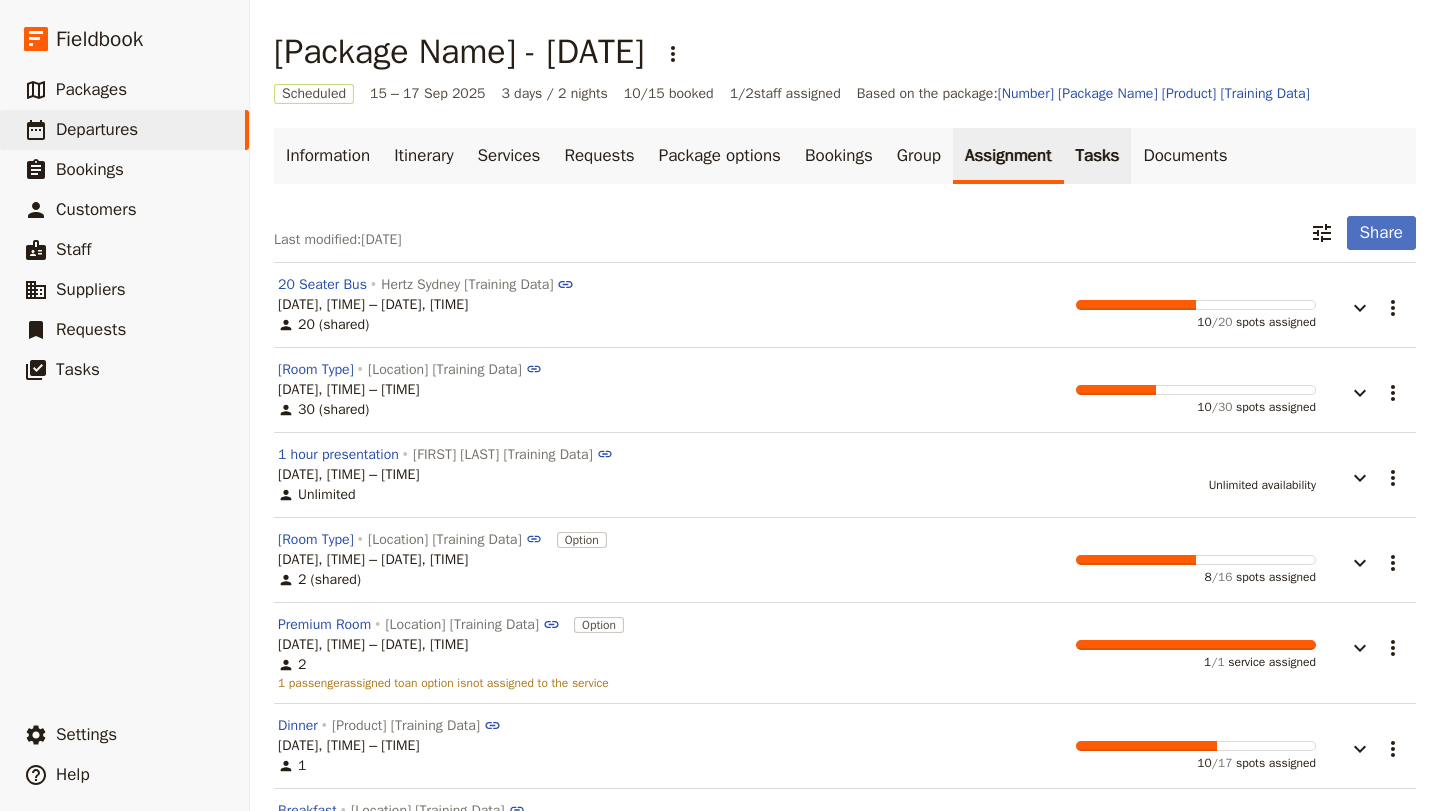 click on "Tasks" at bounding box center [1098, 156] 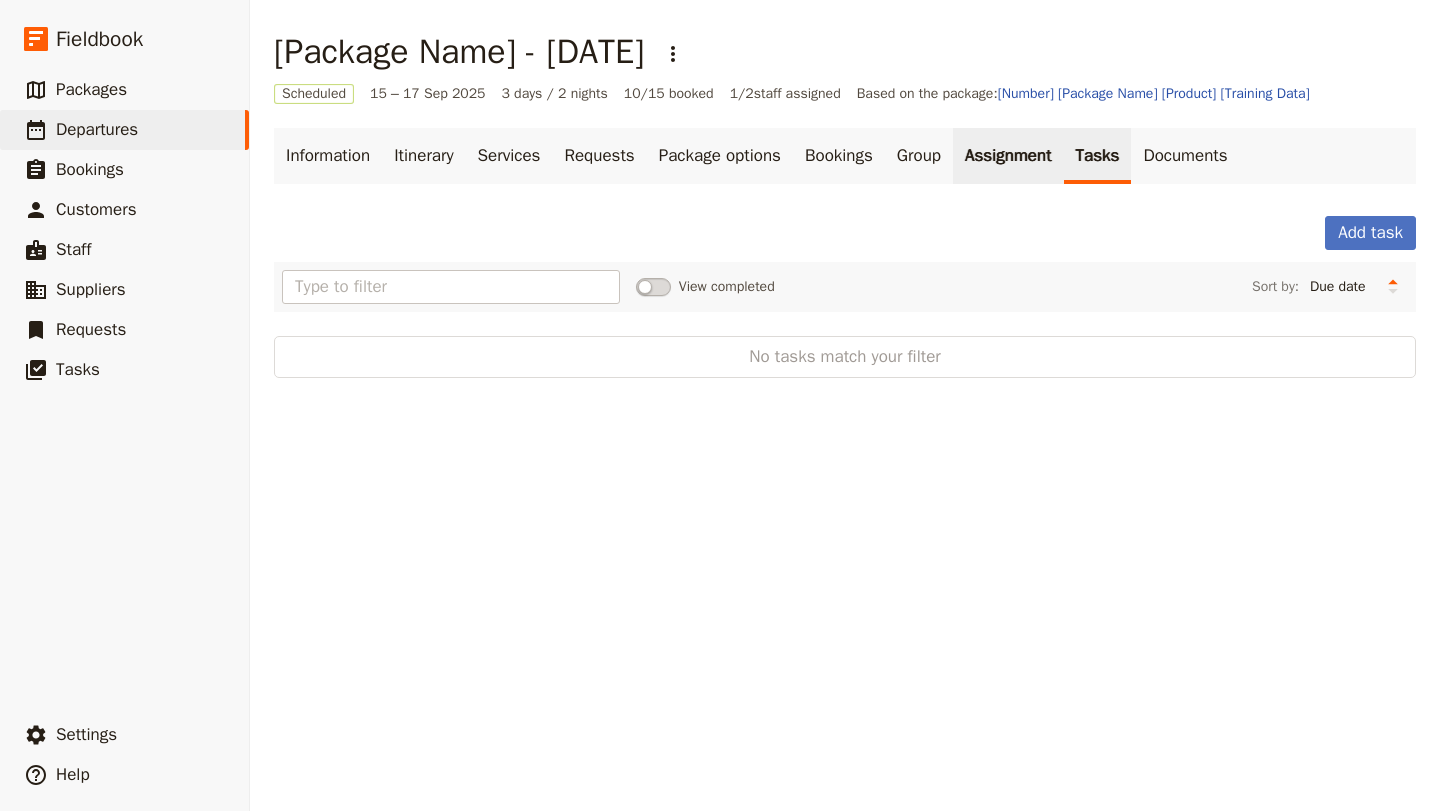 click on "Assignment" at bounding box center [1008, 156] 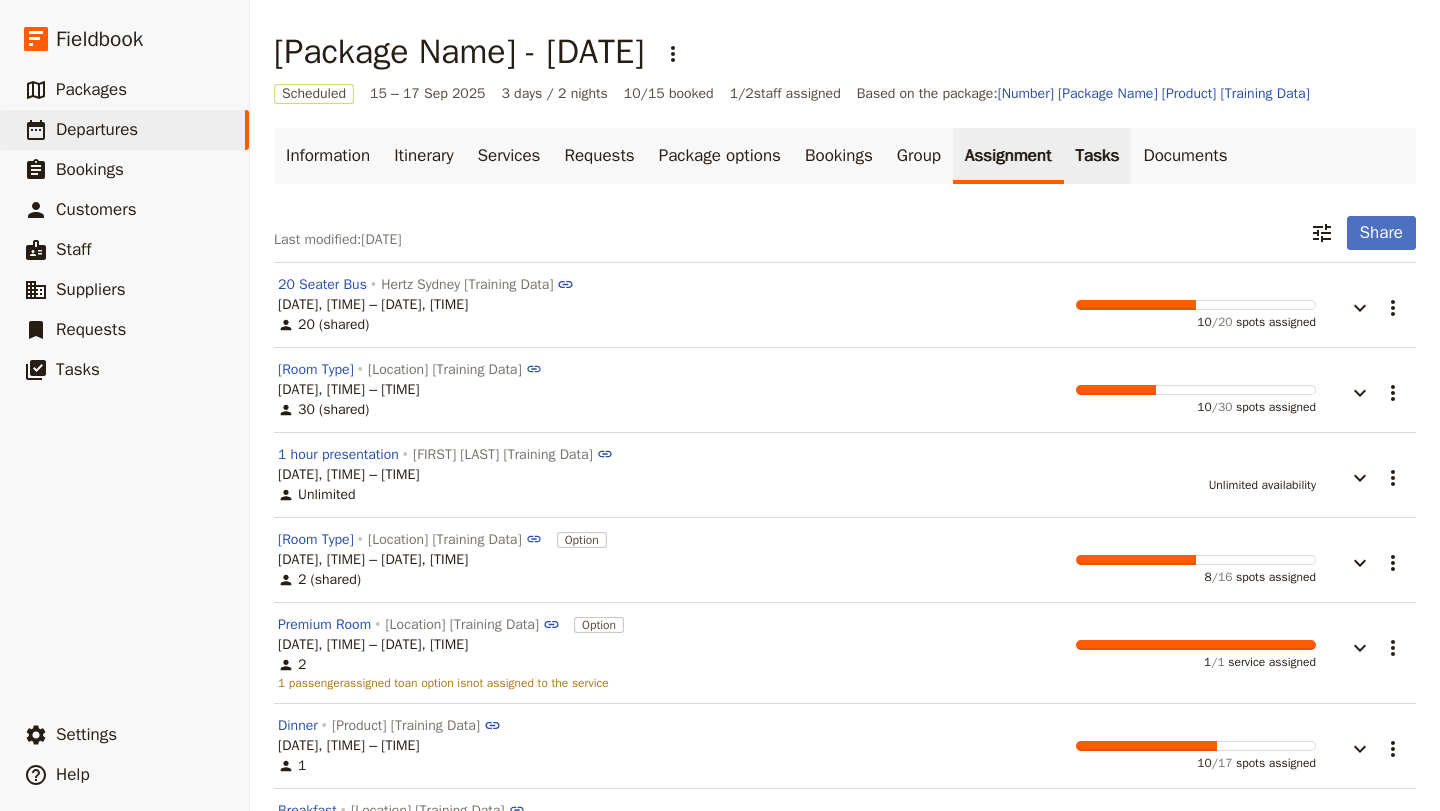 click on "Tasks" at bounding box center (1098, 156) 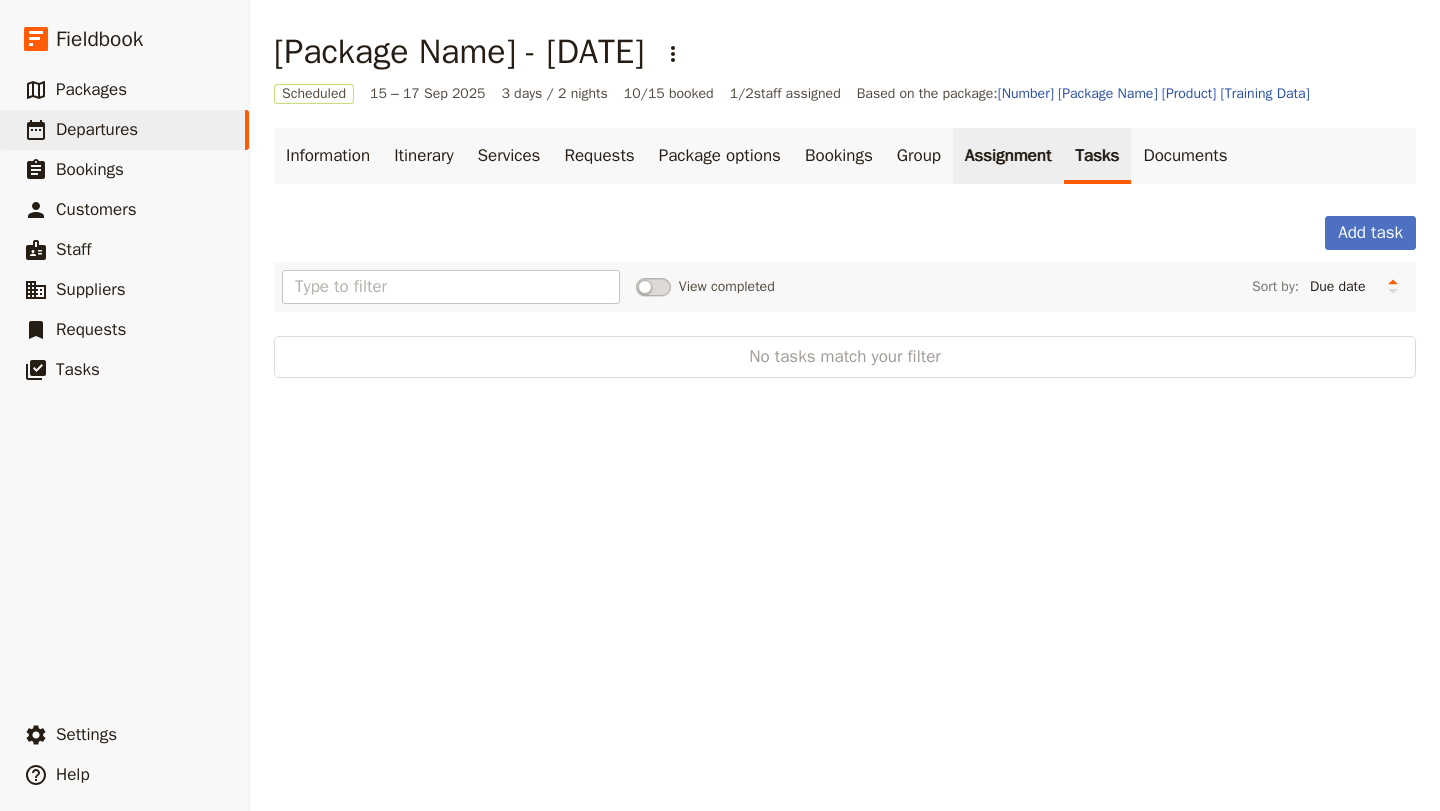 click on "Assignment" at bounding box center (1008, 156) 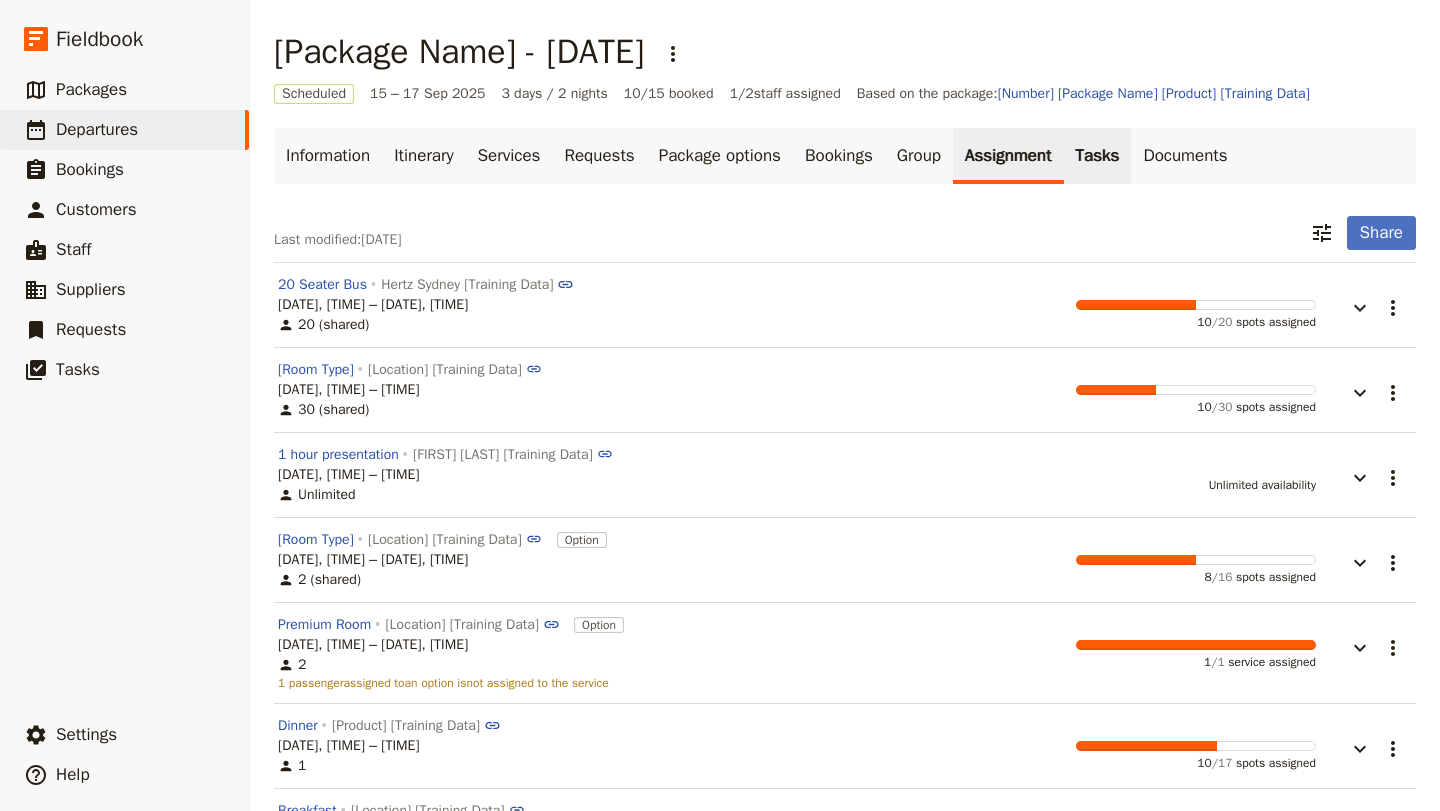 click on "Tasks" at bounding box center (1098, 156) 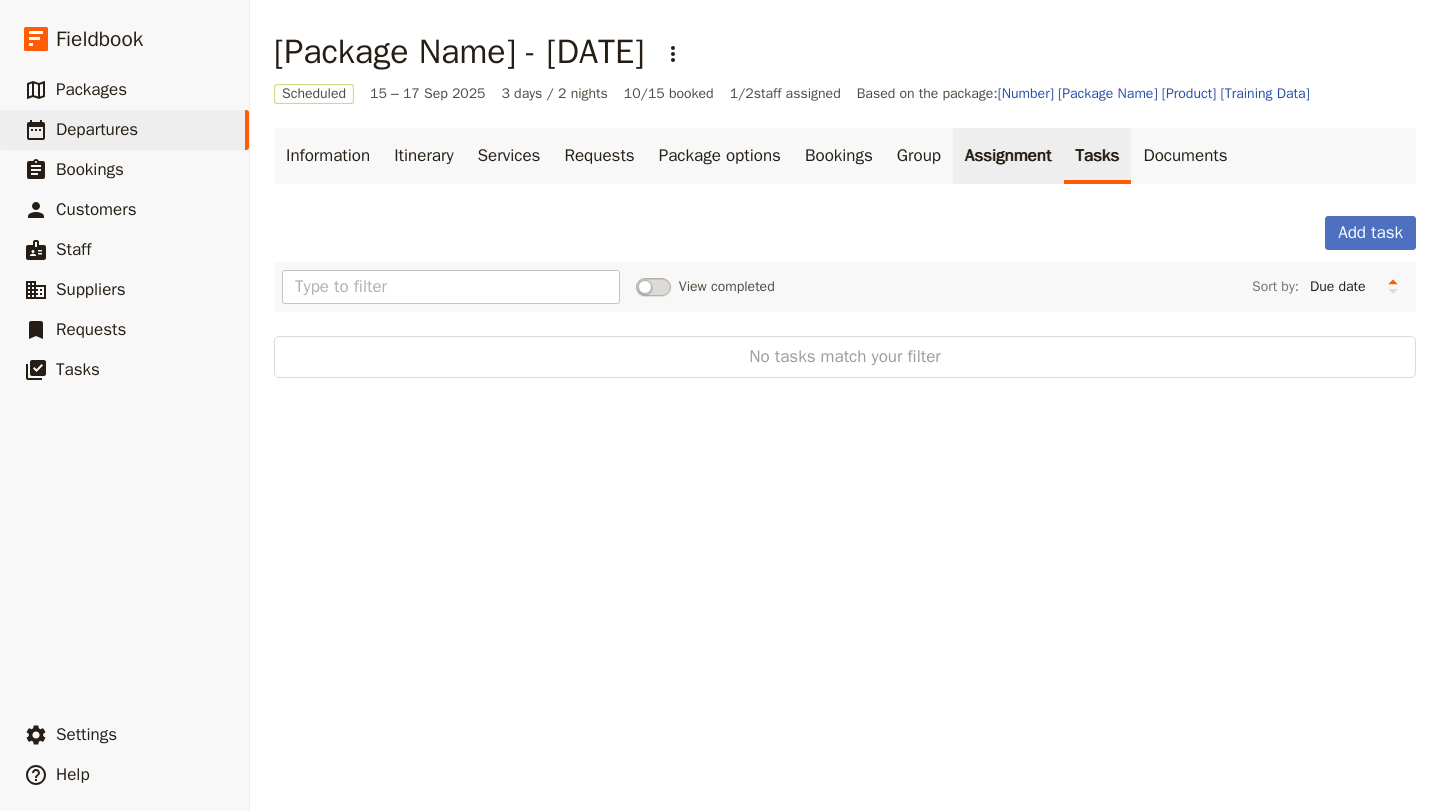 click on "Assignment" at bounding box center (1008, 156) 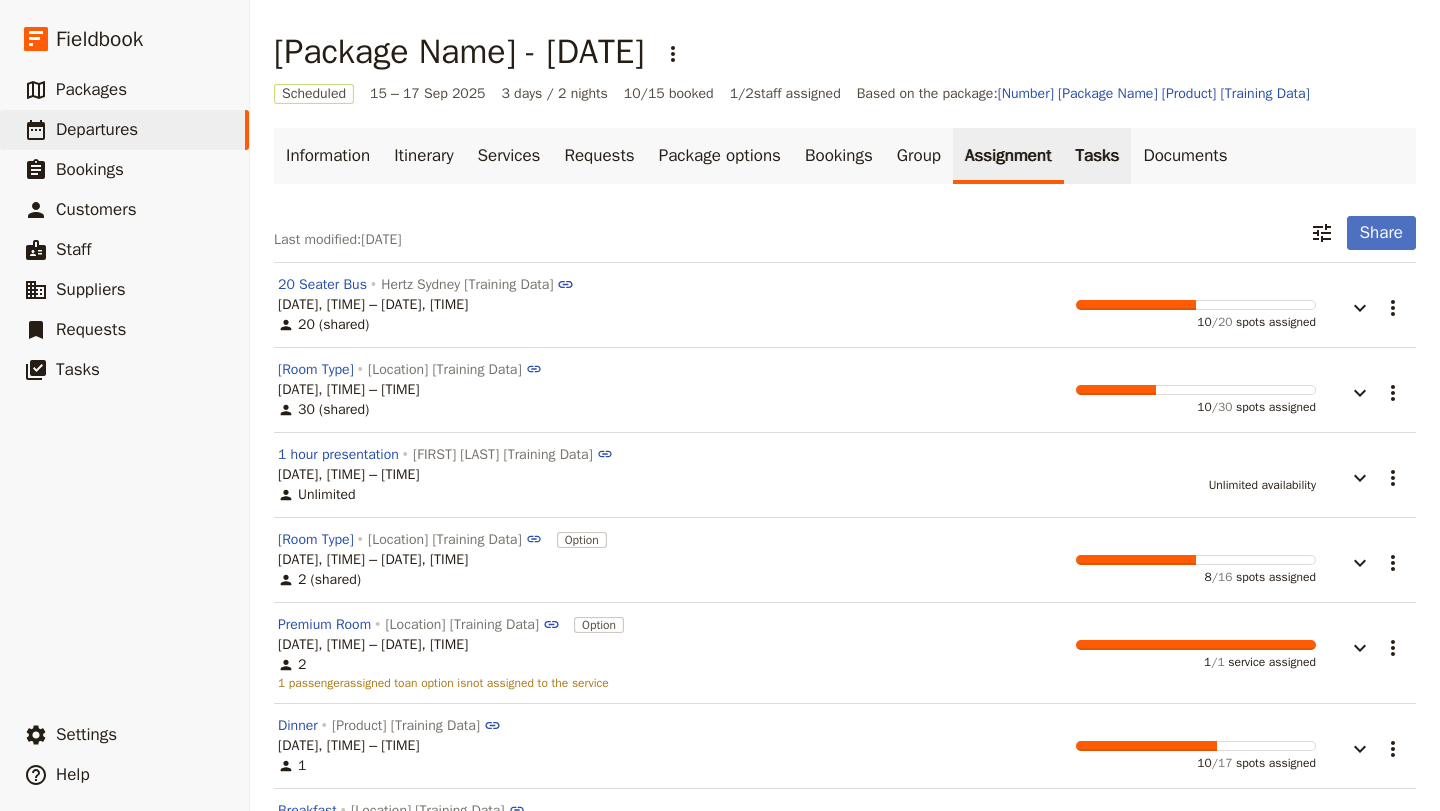 click on "Tasks" at bounding box center [1098, 156] 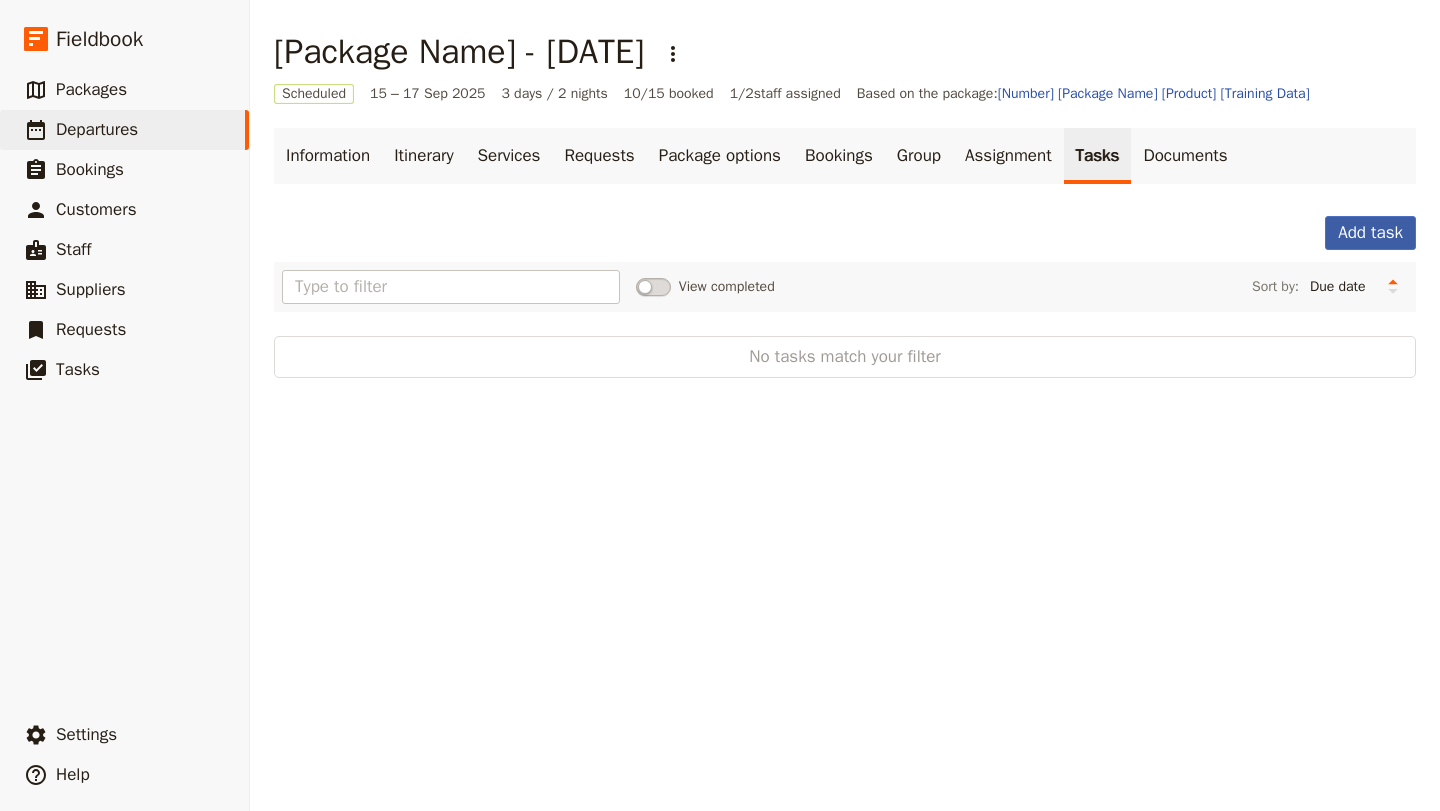 click on "Add task" at bounding box center (1370, 233) 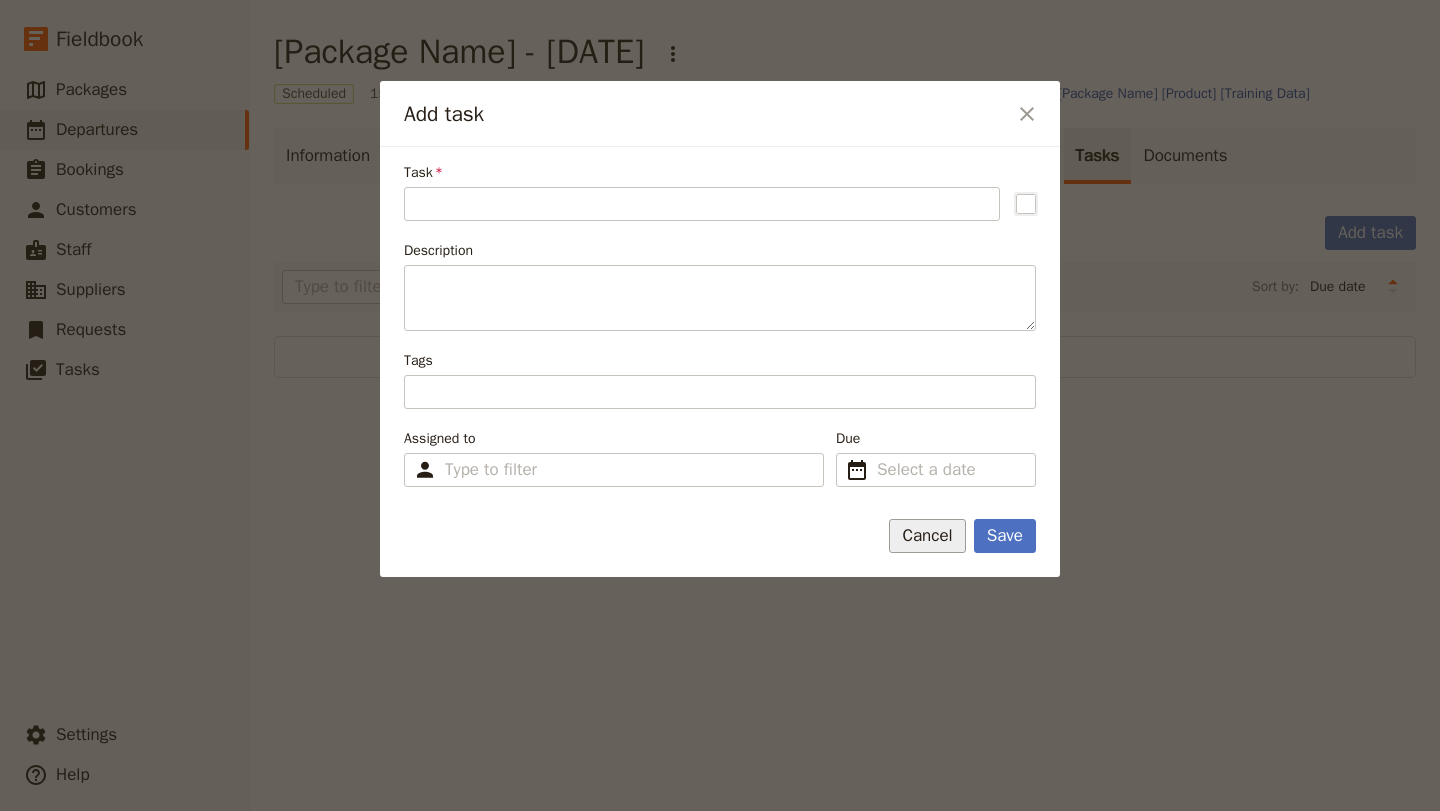 click on "Cancel" at bounding box center (927, 536) 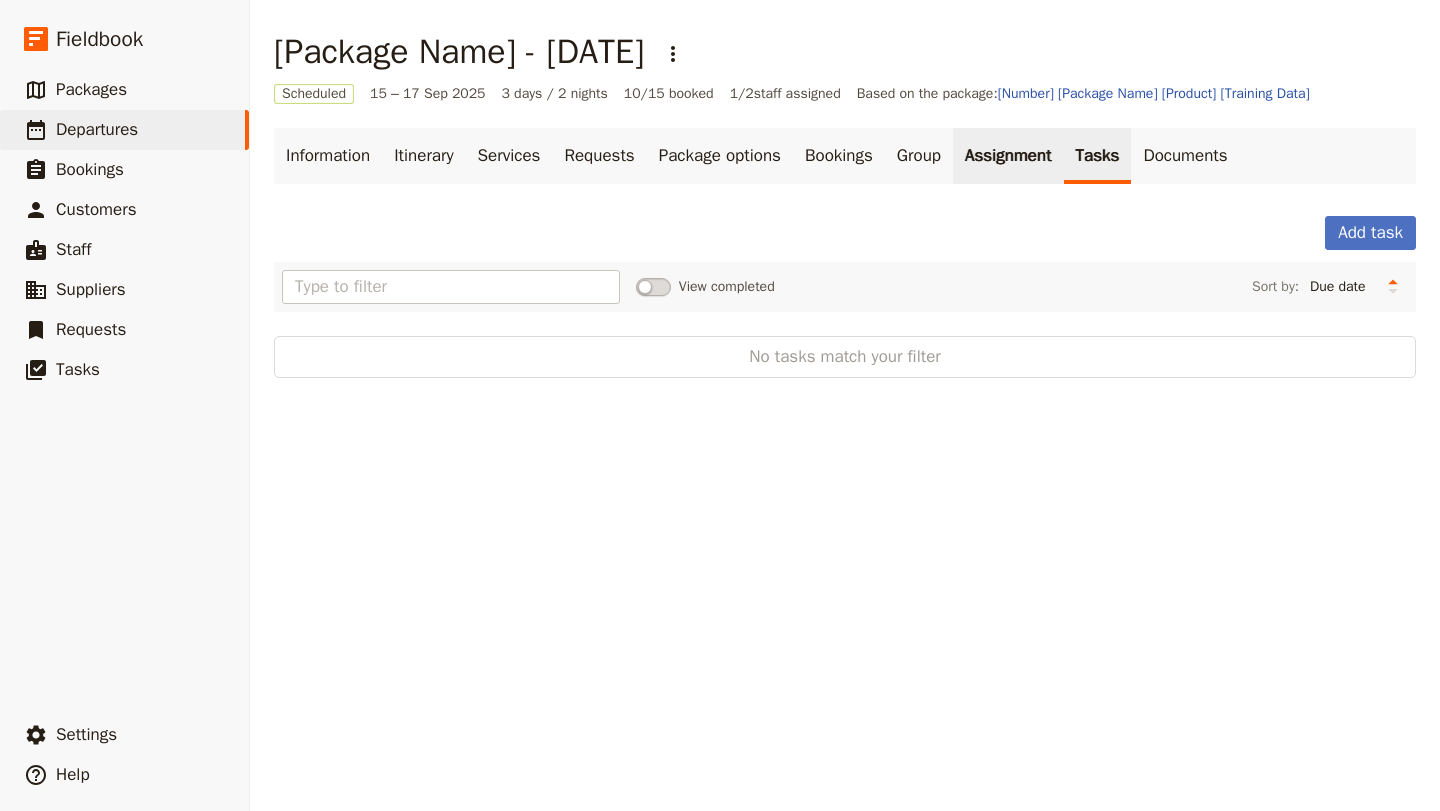 click on "Assignment" at bounding box center (1008, 156) 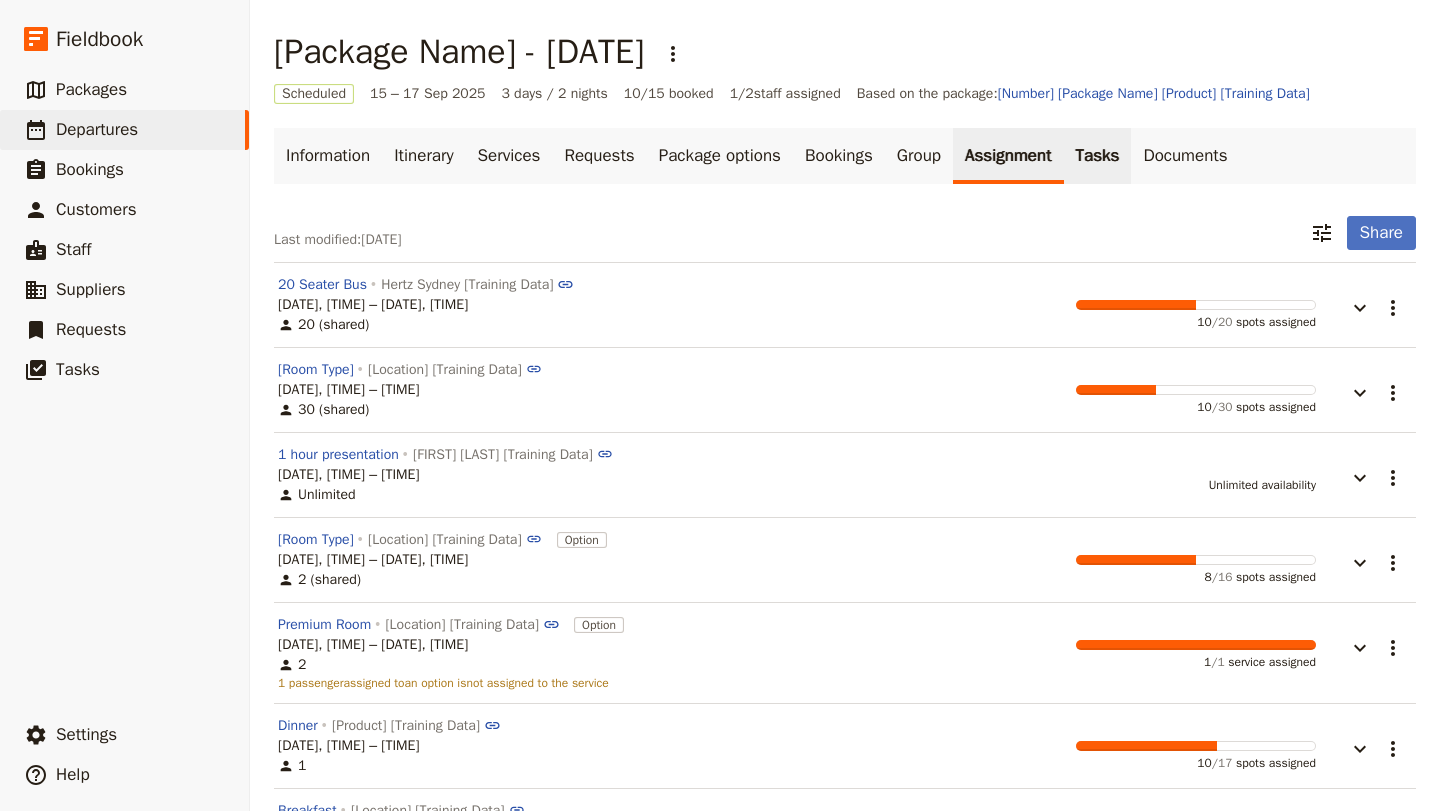 click on "Tasks" at bounding box center [1098, 156] 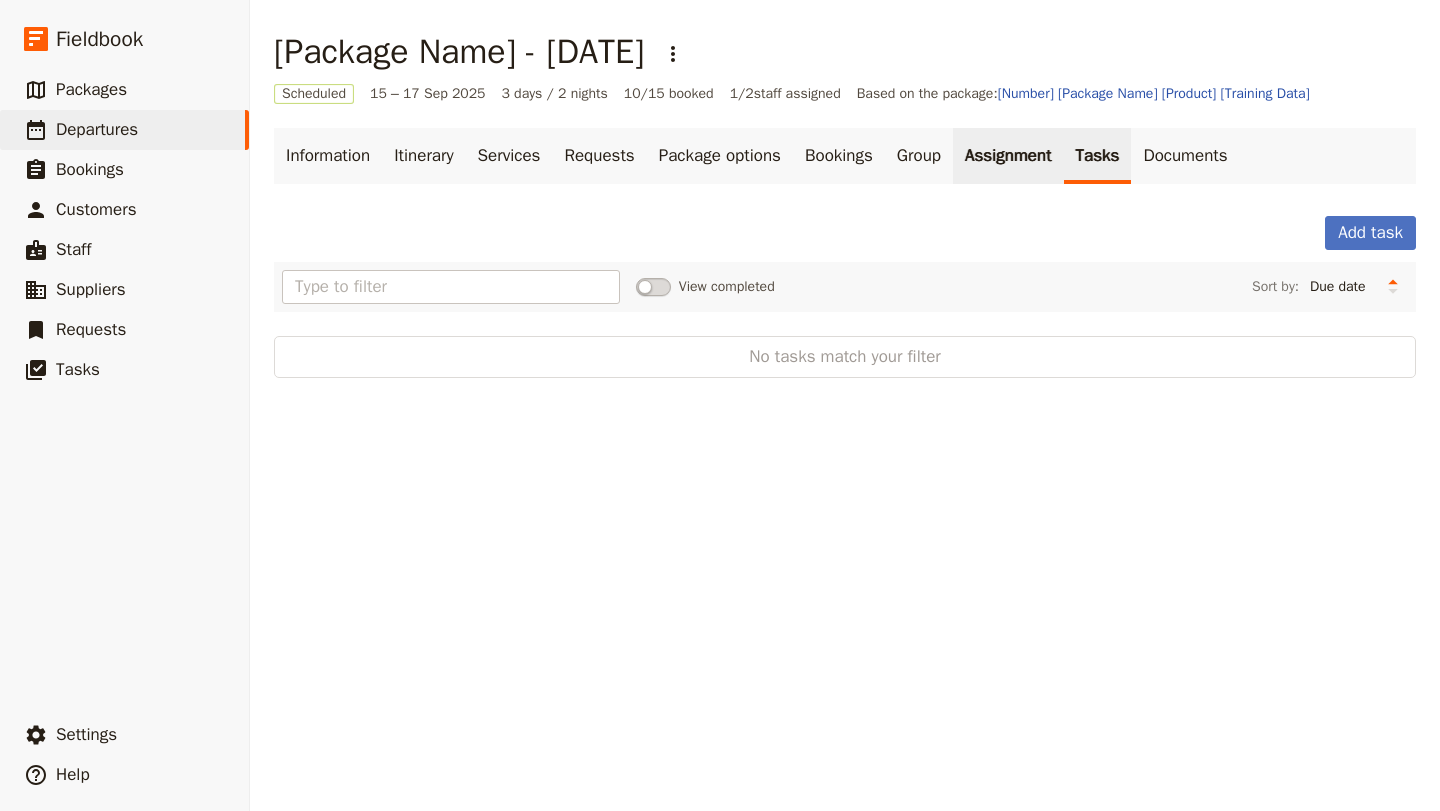 click on "Assignment" at bounding box center [1008, 156] 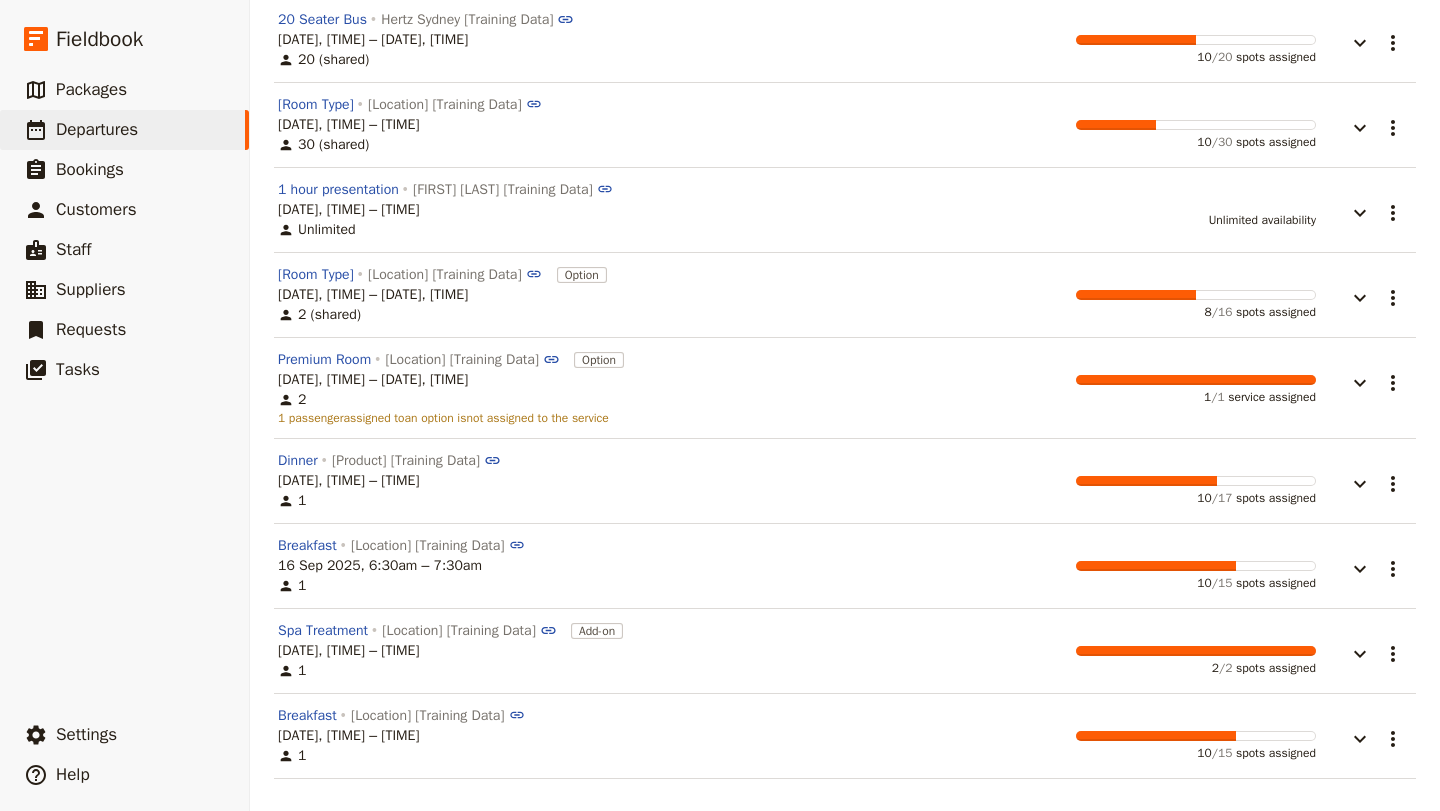 scroll, scrollTop: 0, scrollLeft: 0, axis: both 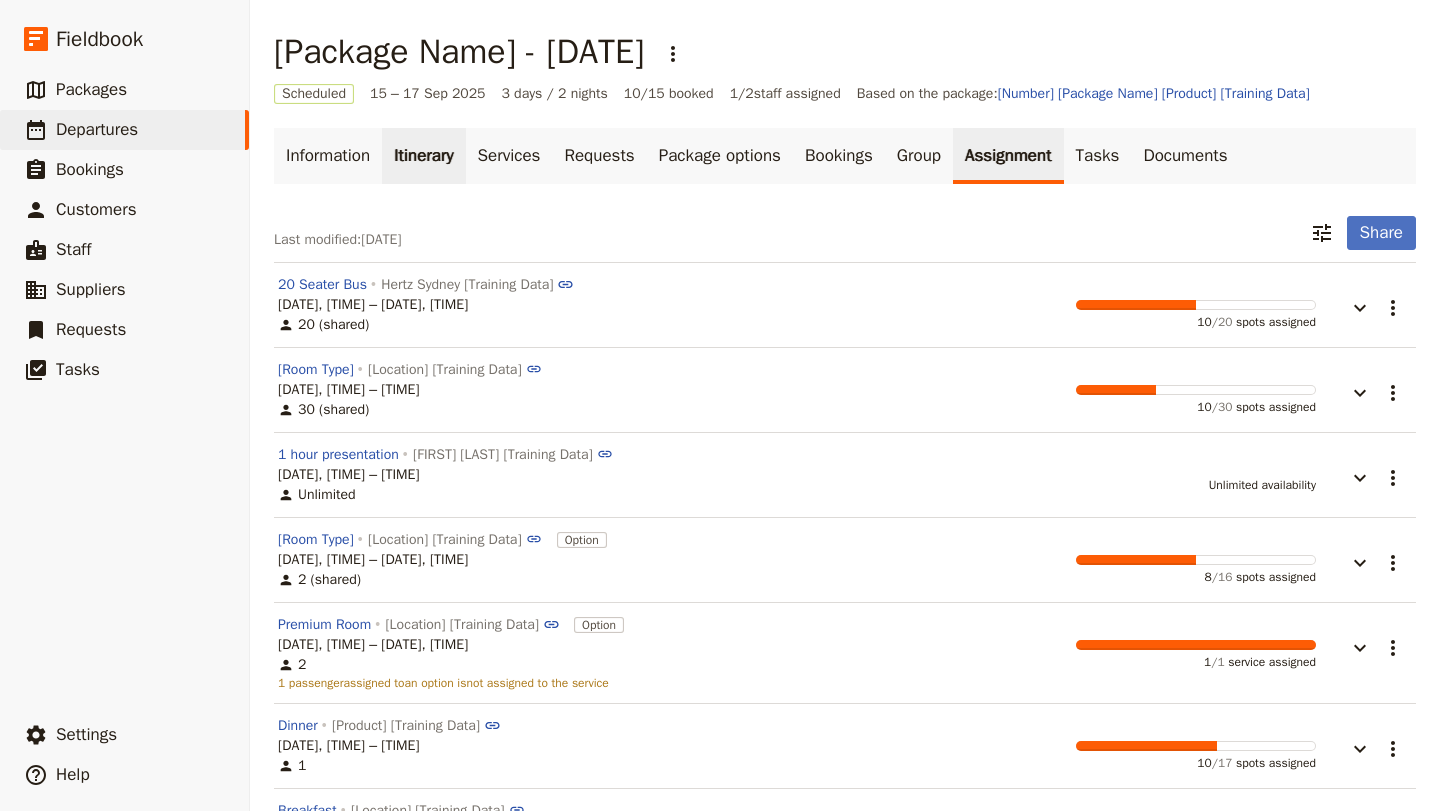 click on "Itinerary" at bounding box center [423, 156] 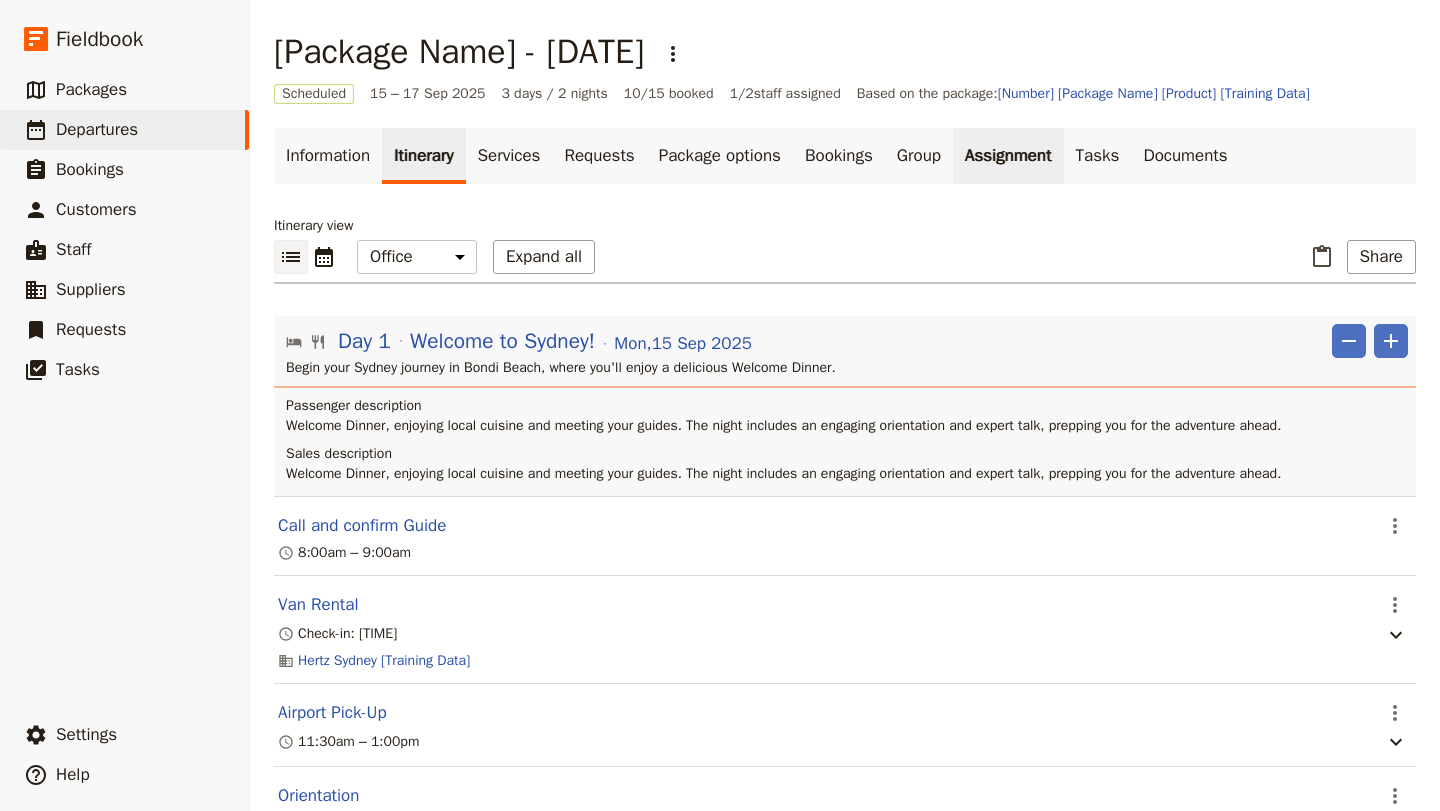 click on "Assignment" at bounding box center (1008, 156) 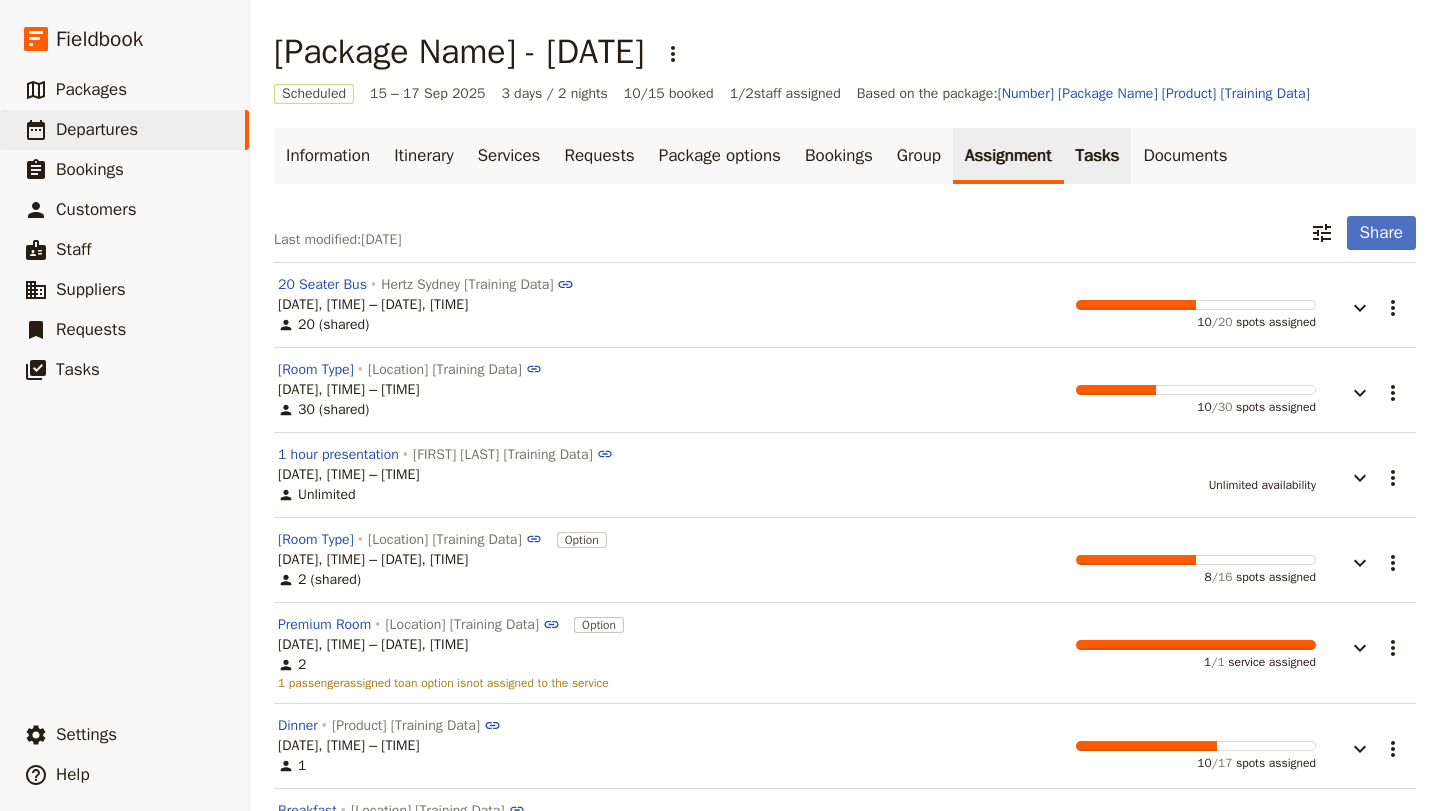 click on "Tasks" at bounding box center [1098, 156] 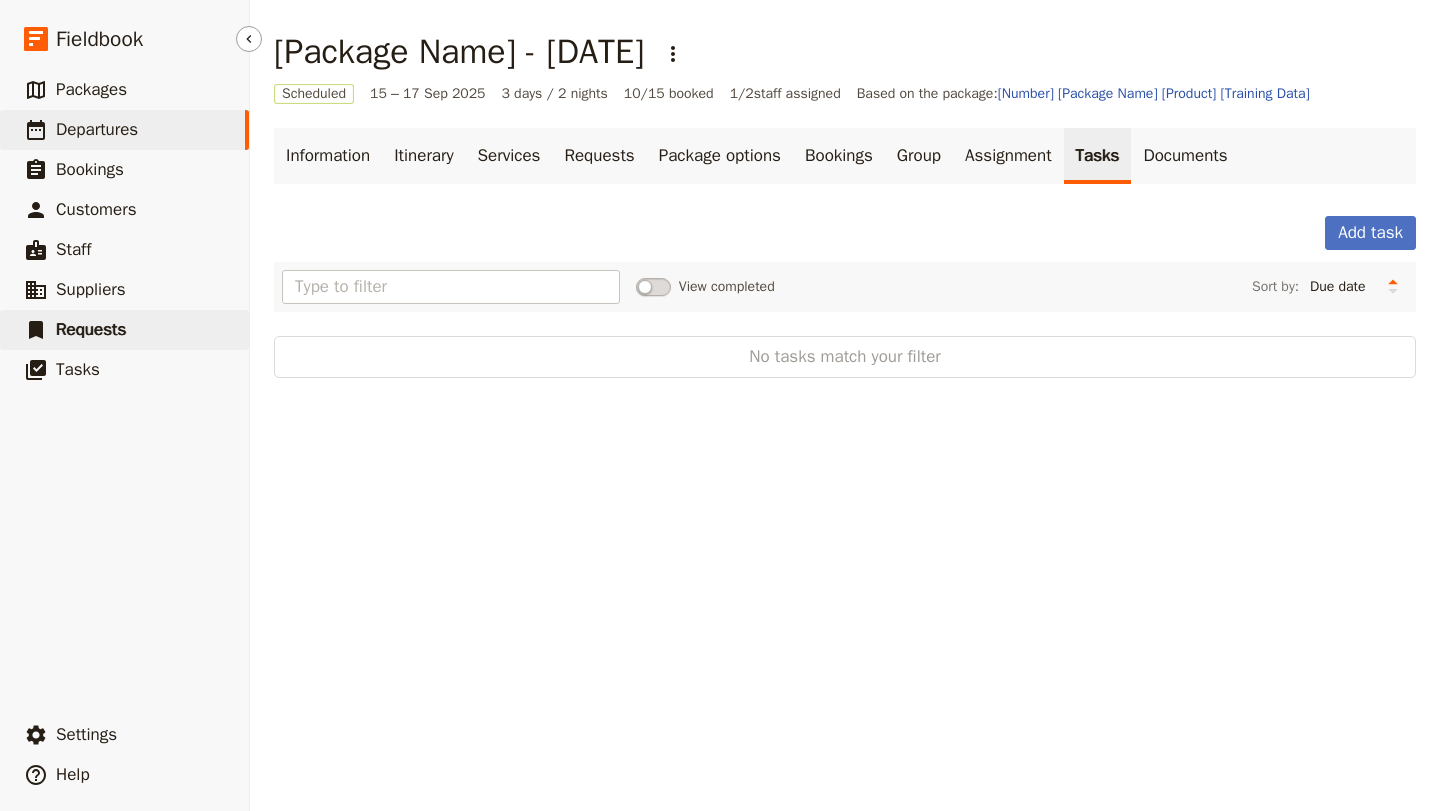 click on "Requests" at bounding box center [91, 329] 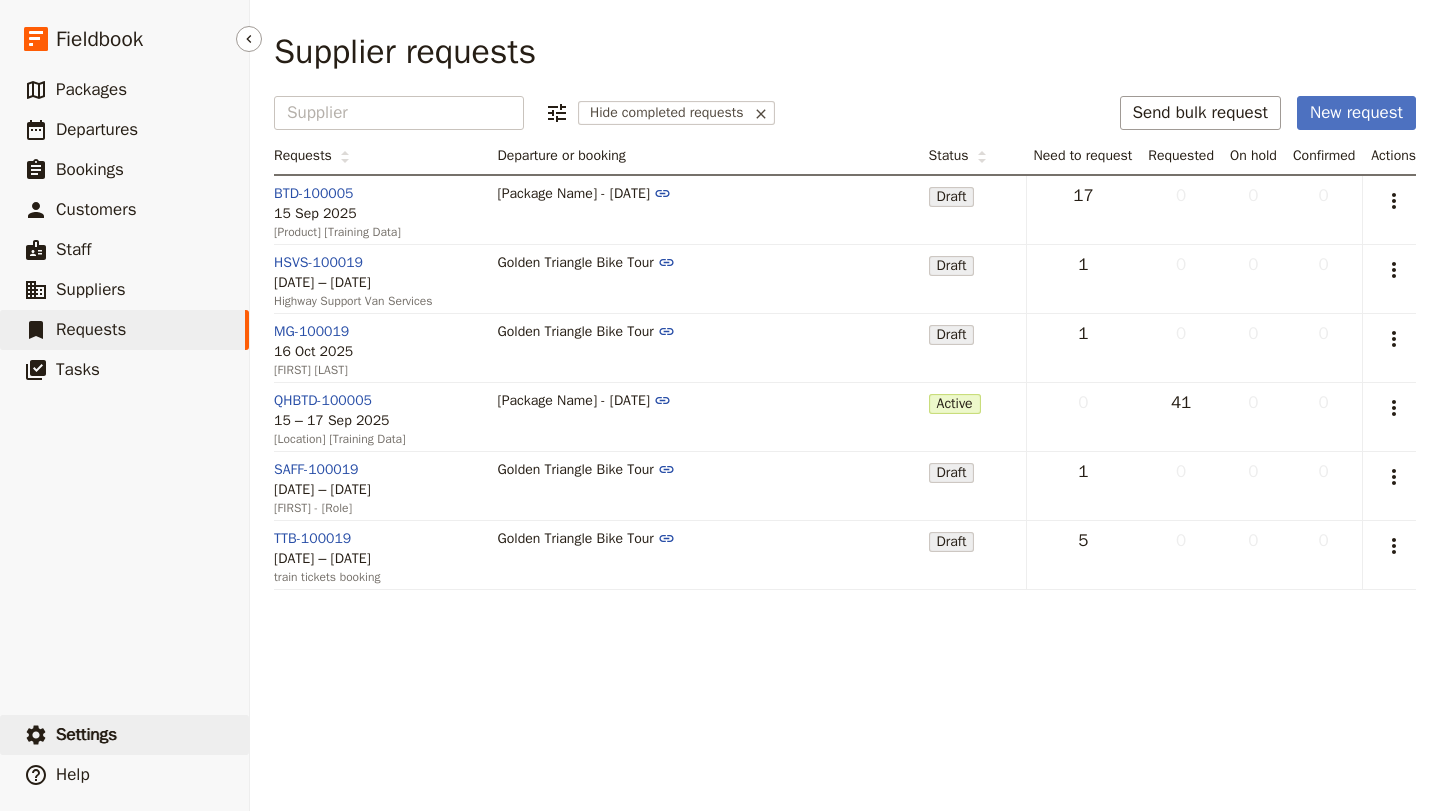 click on "Settings" at bounding box center (86, 734) 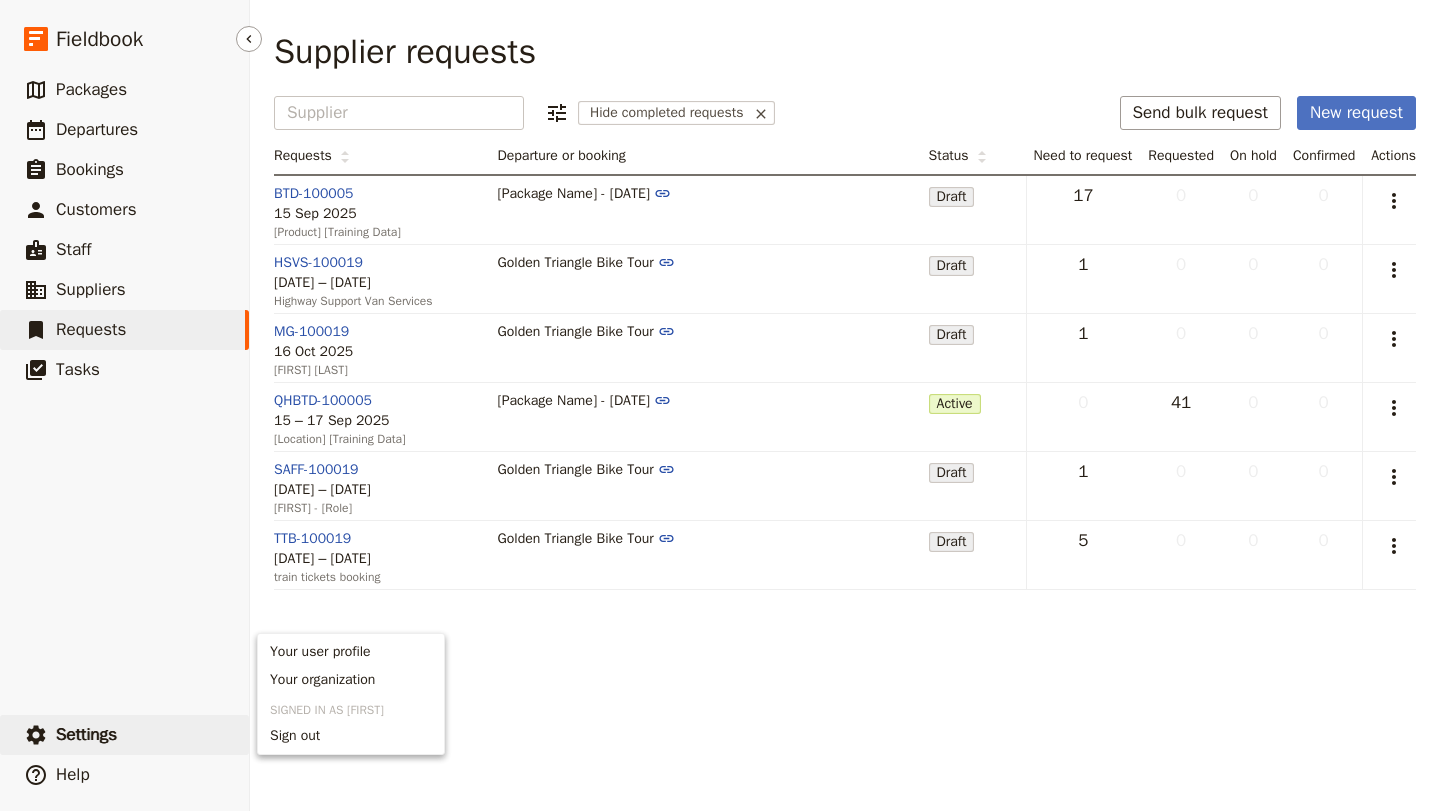 click on "​ Packages ​ Departures ​ Bookings ​ Customers ​ Staff ​ Suppliers ​ Requests ​ Tasks" at bounding box center [124, 388] 